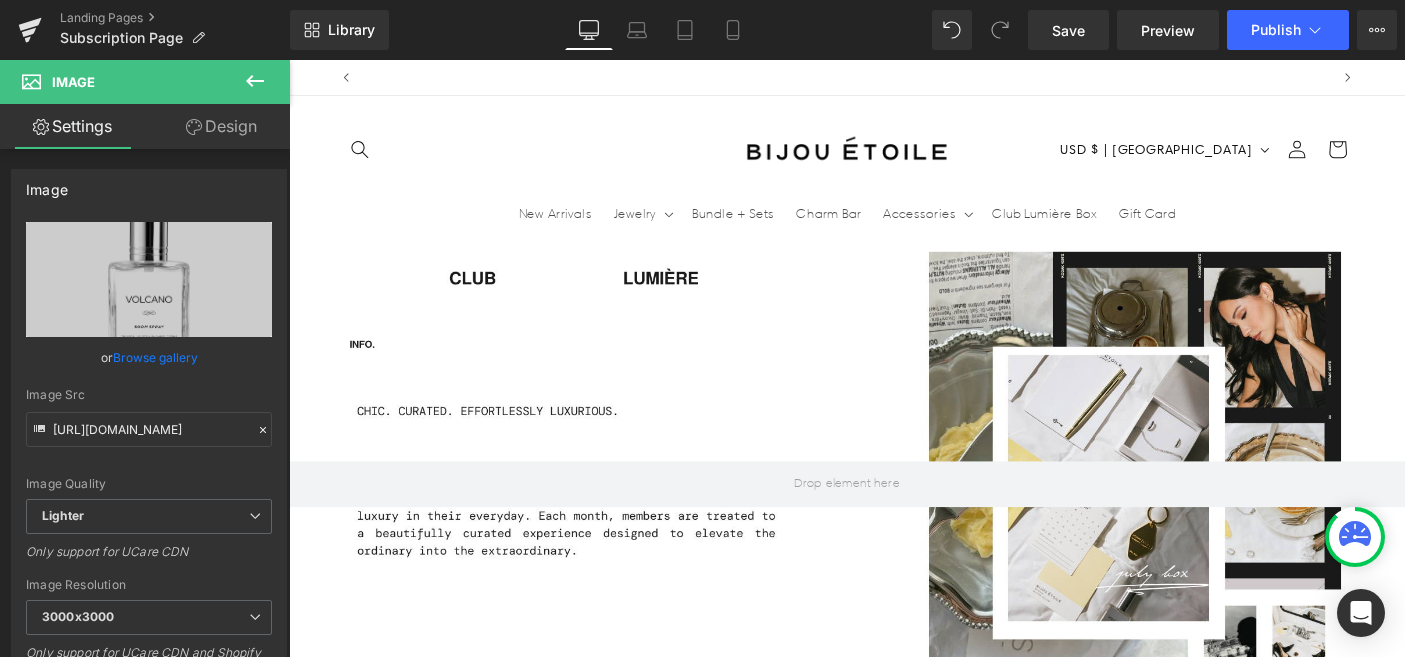 scroll, scrollTop: 1384, scrollLeft: 0, axis: vertical 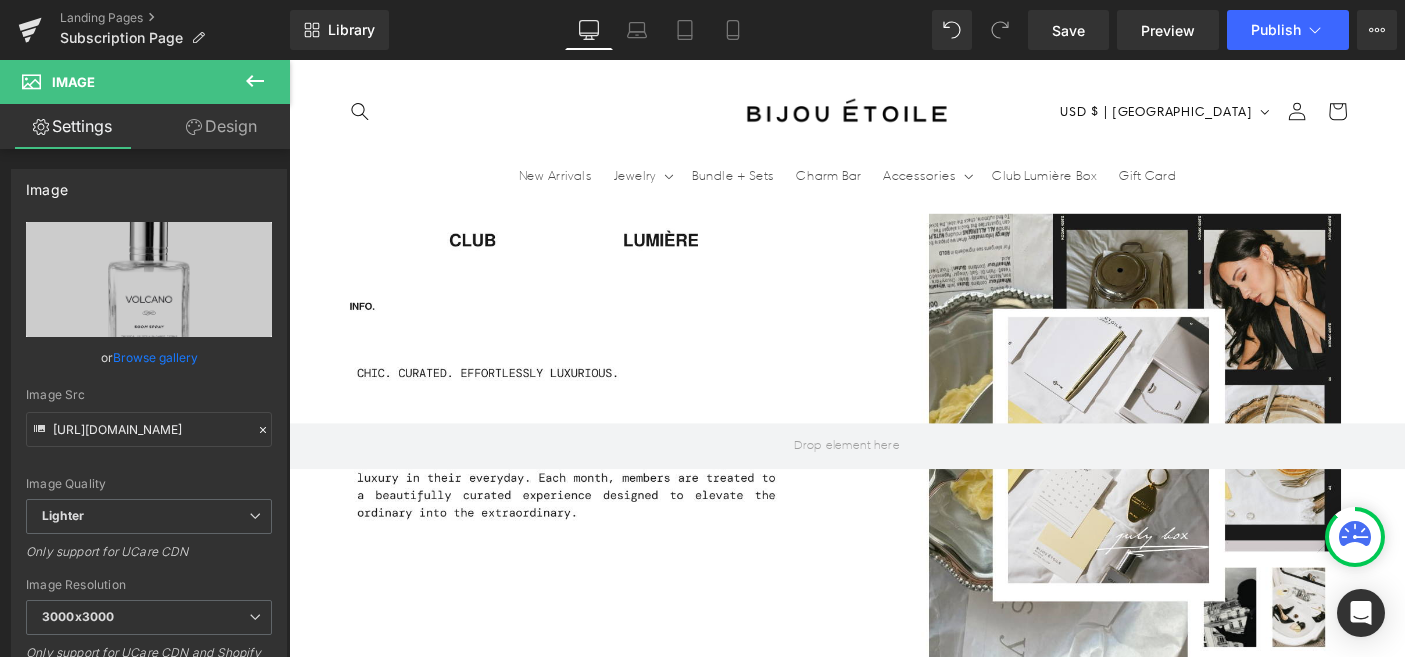 click on "Image" at bounding box center [747, 1627] 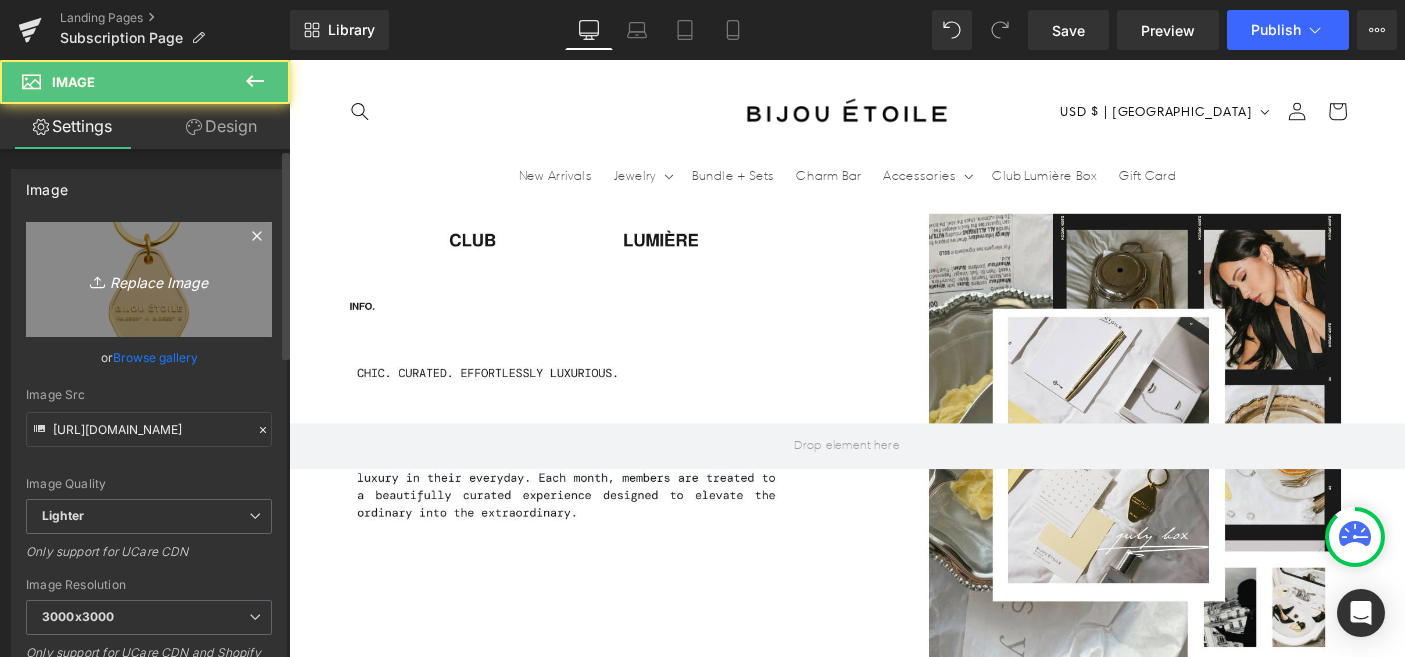 click on "Replace Image" at bounding box center [149, 279] 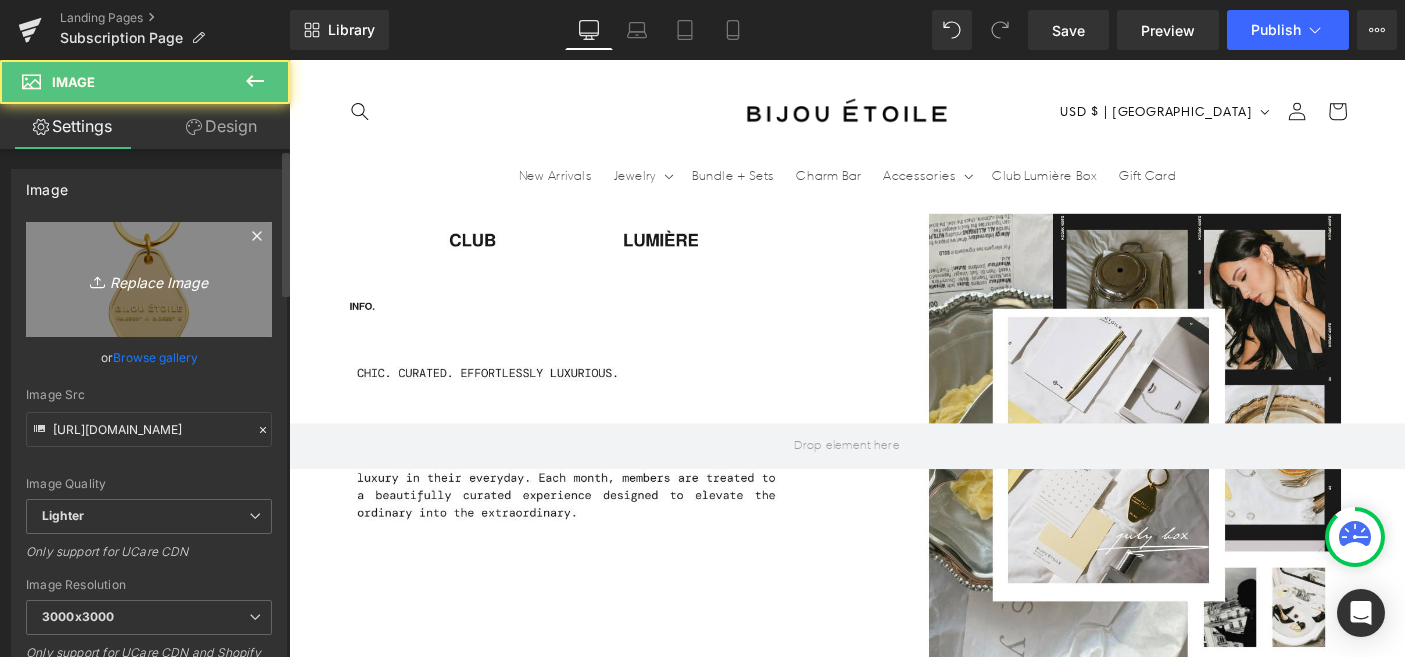 click on "Replace Image" at bounding box center [149, 279] 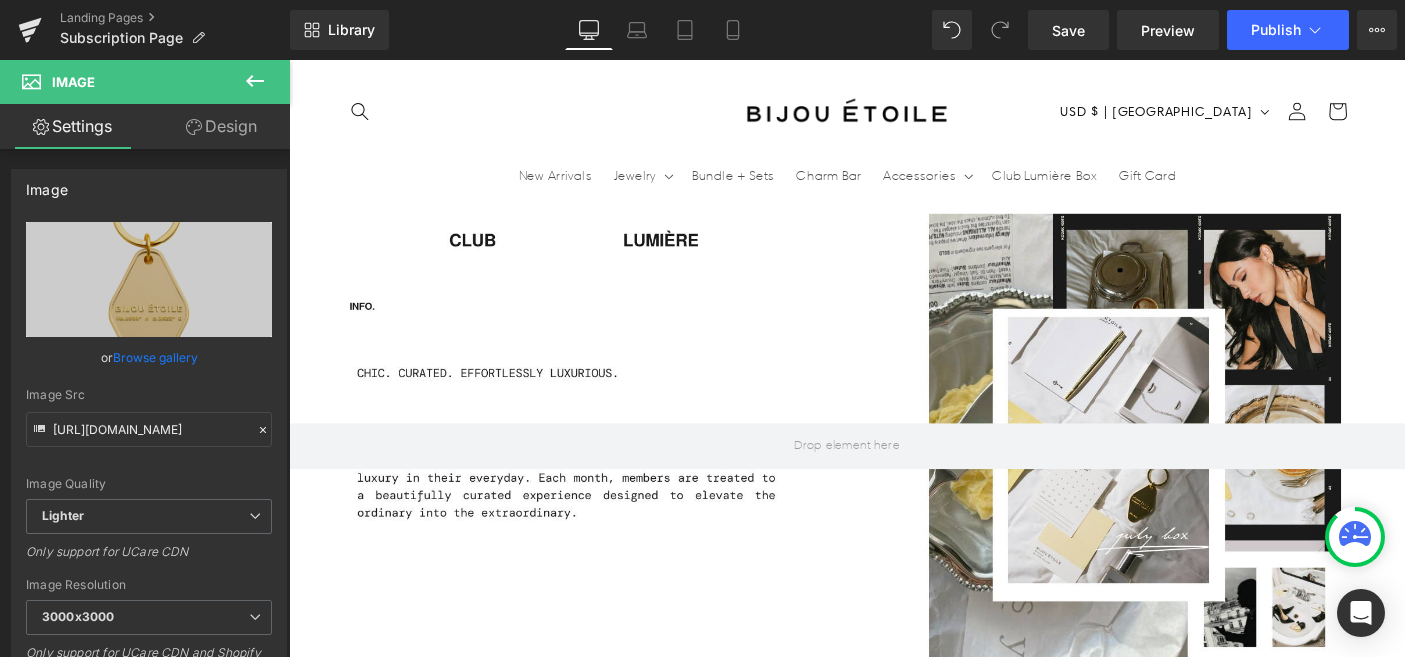 scroll, scrollTop: 0, scrollLeft: 1050, axis: horizontal 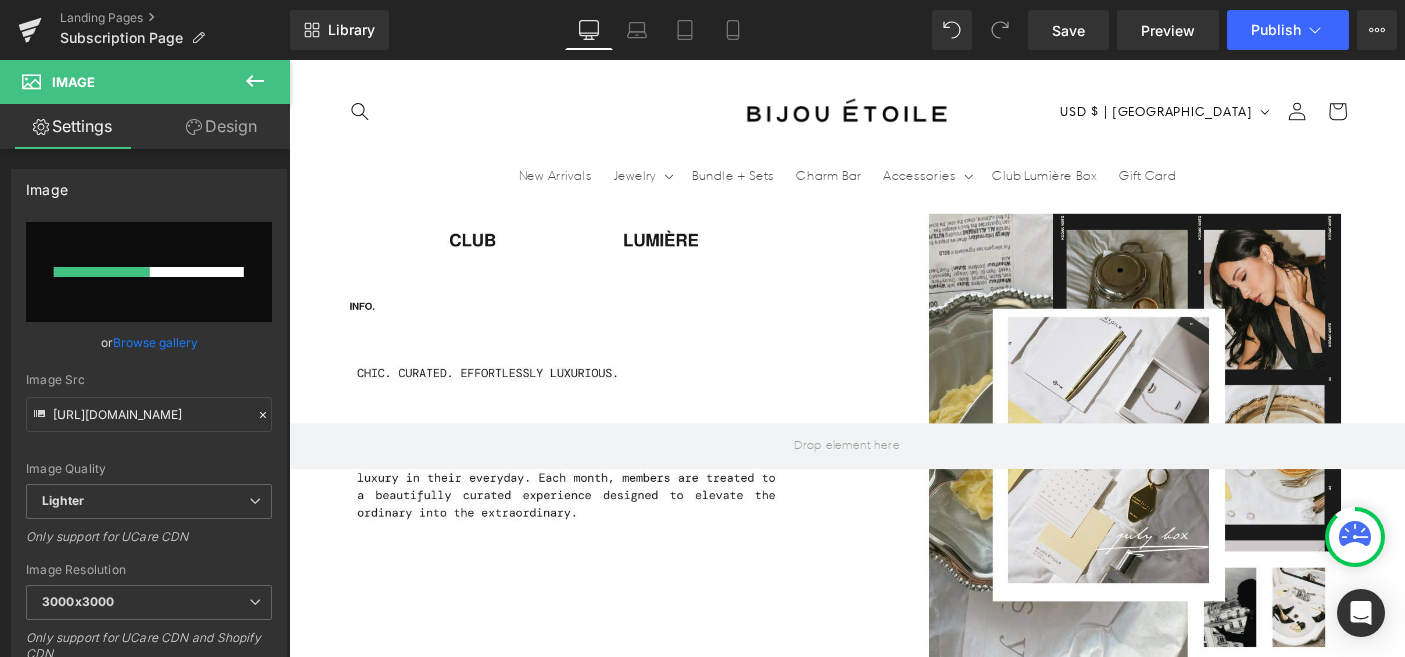 type 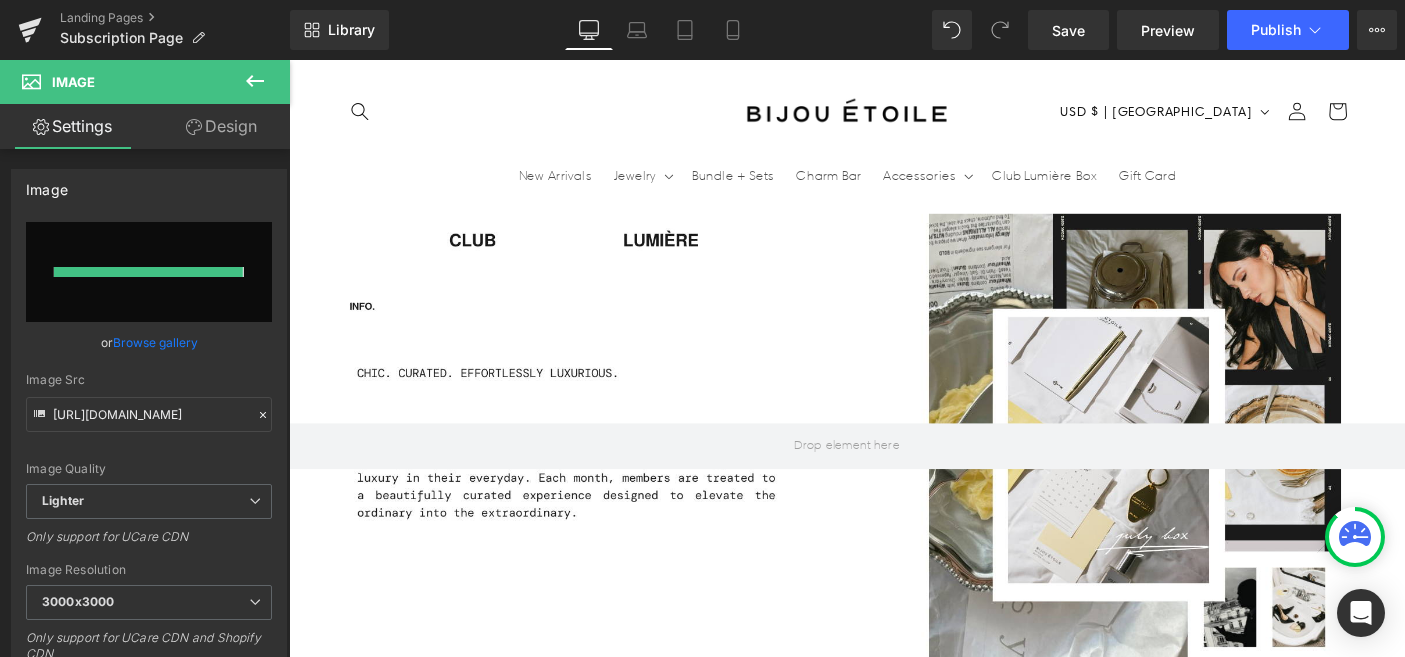 type on "[URL][DOMAIN_NAME]" 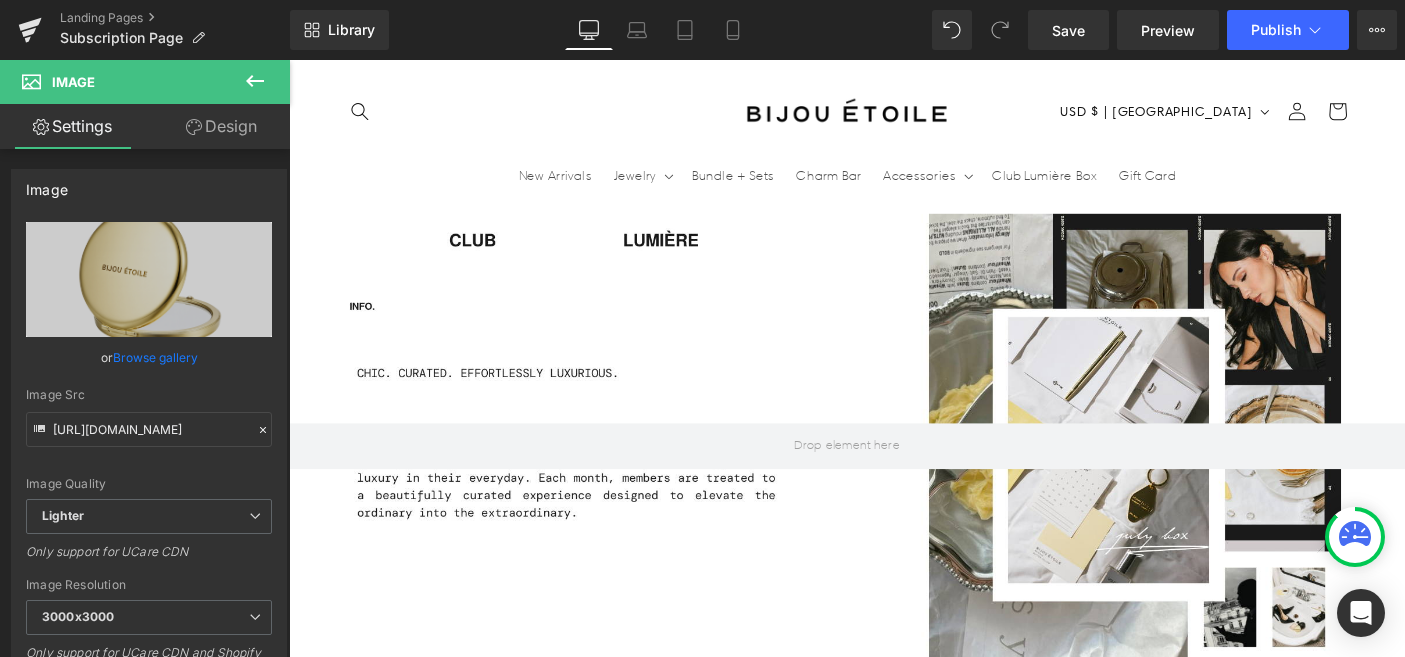 scroll, scrollTop: 0, scrollLeft: 0, axis: both 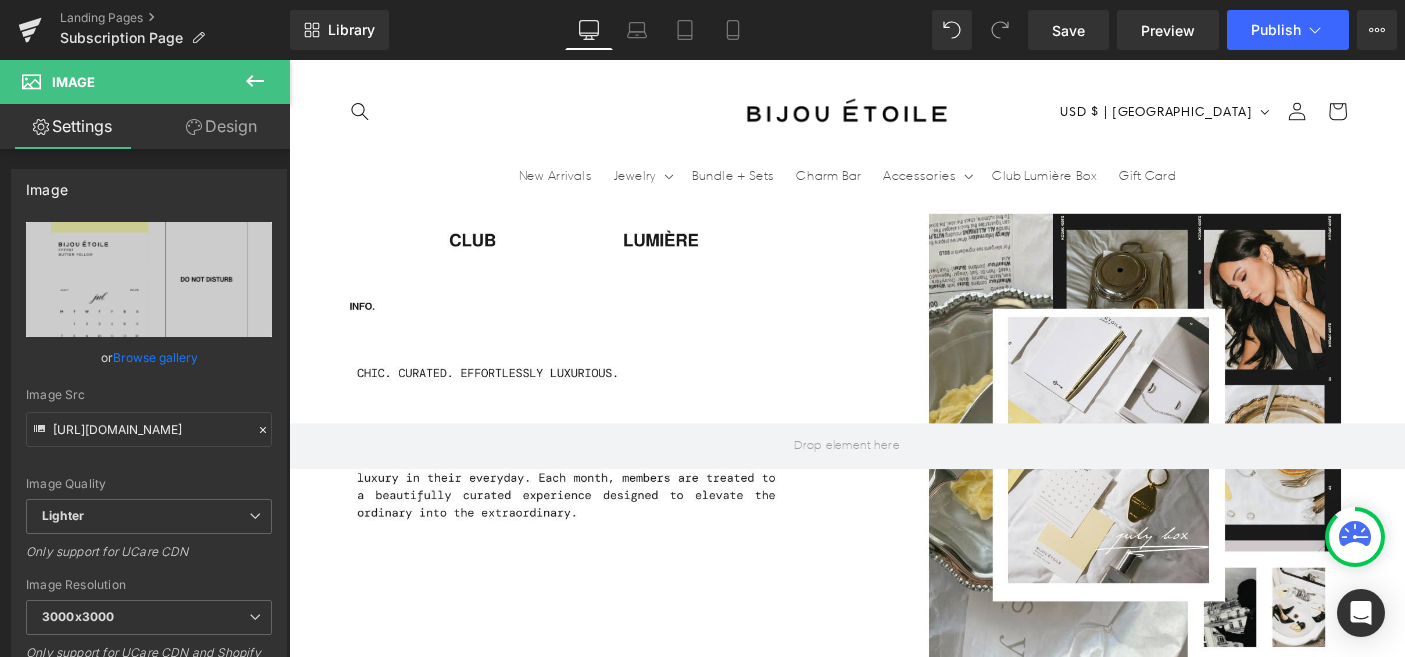 type on "C:\fakepath\13.png" 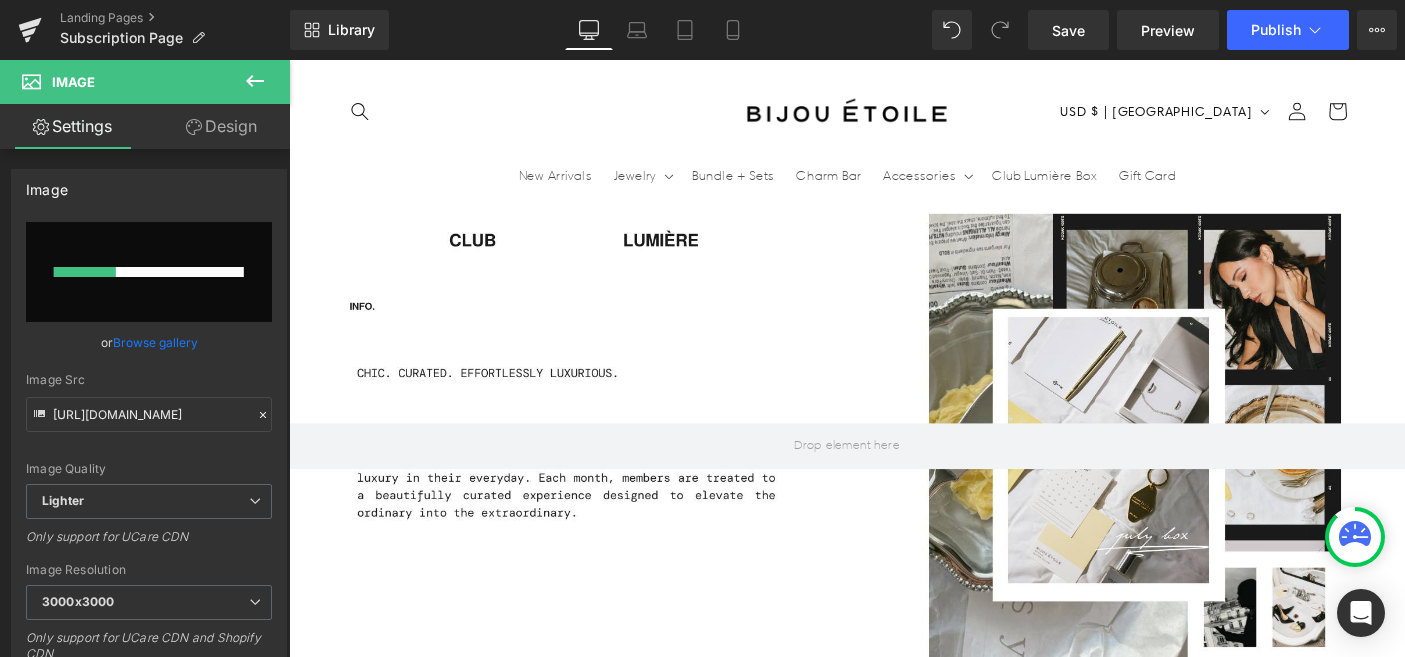 type 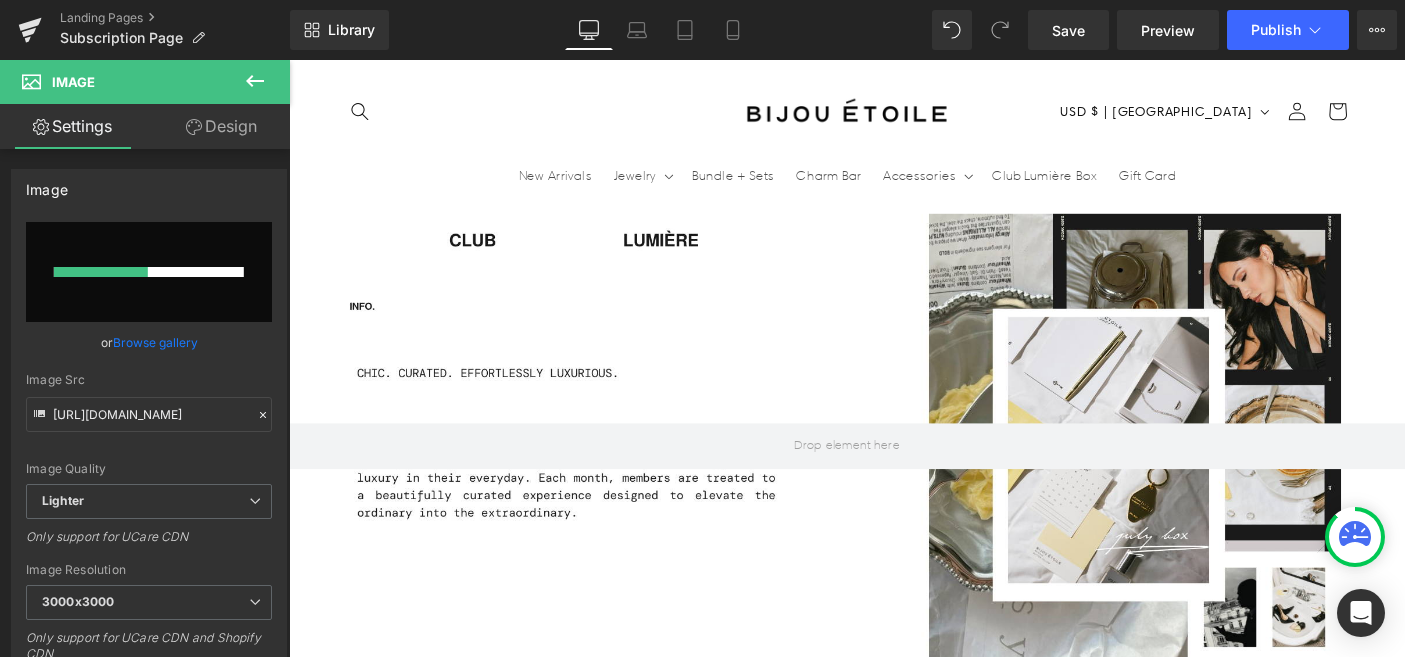 scroll, scrollTop: 0, scrollLeft: 0, axis: both 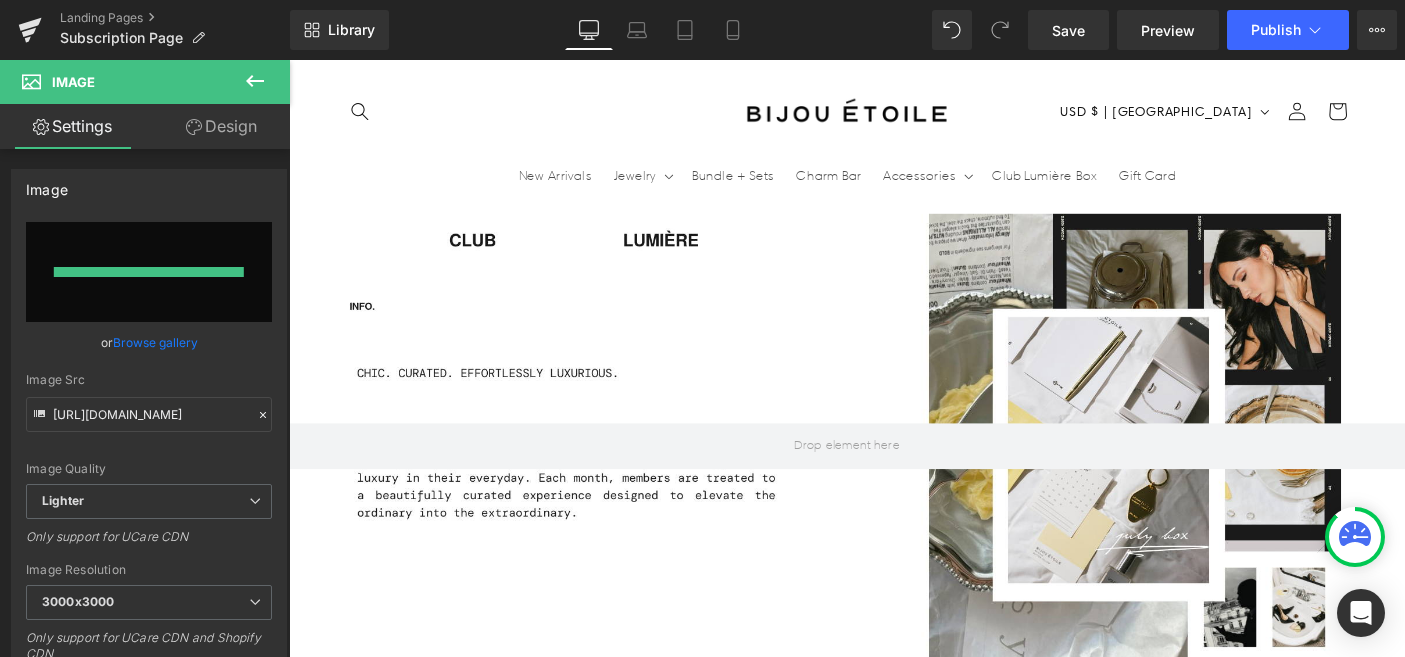 type on "[URL][DOMAIN_NAME]" 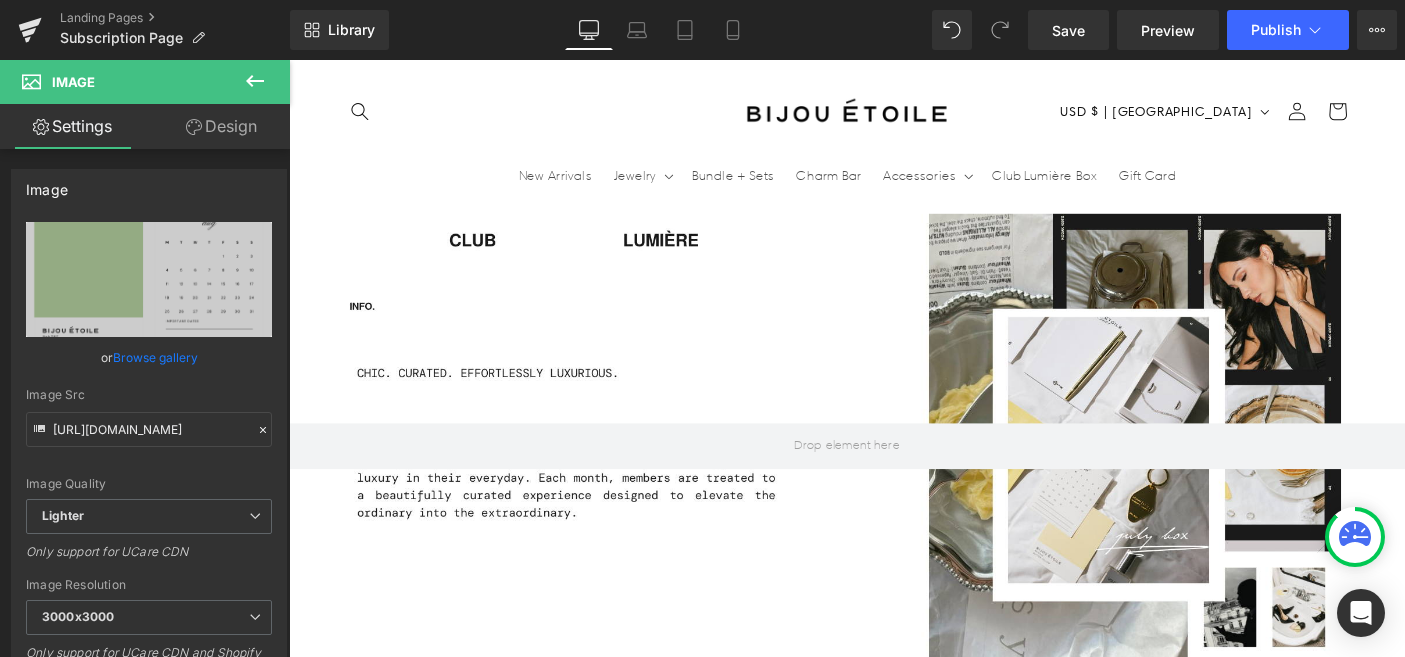 click on "Image" at bounding box center (1336, 1627) 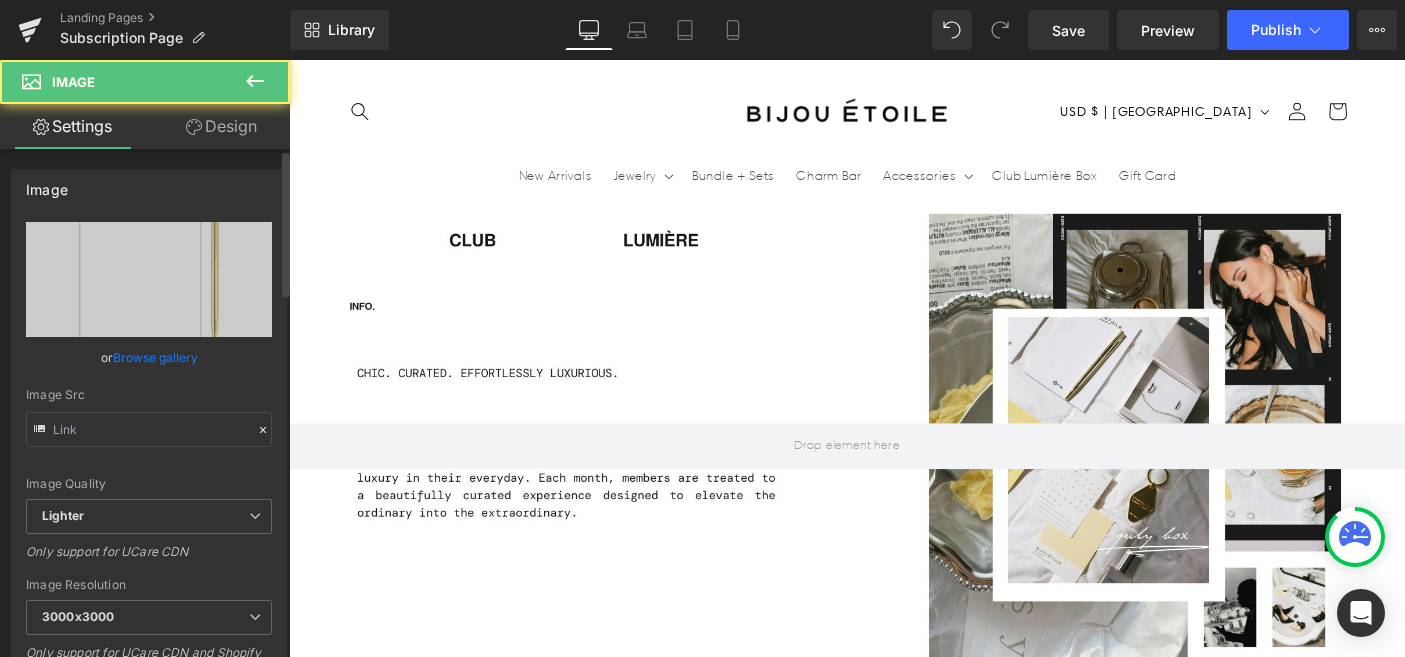 type on "[URL][DOMAIN_NAME]" 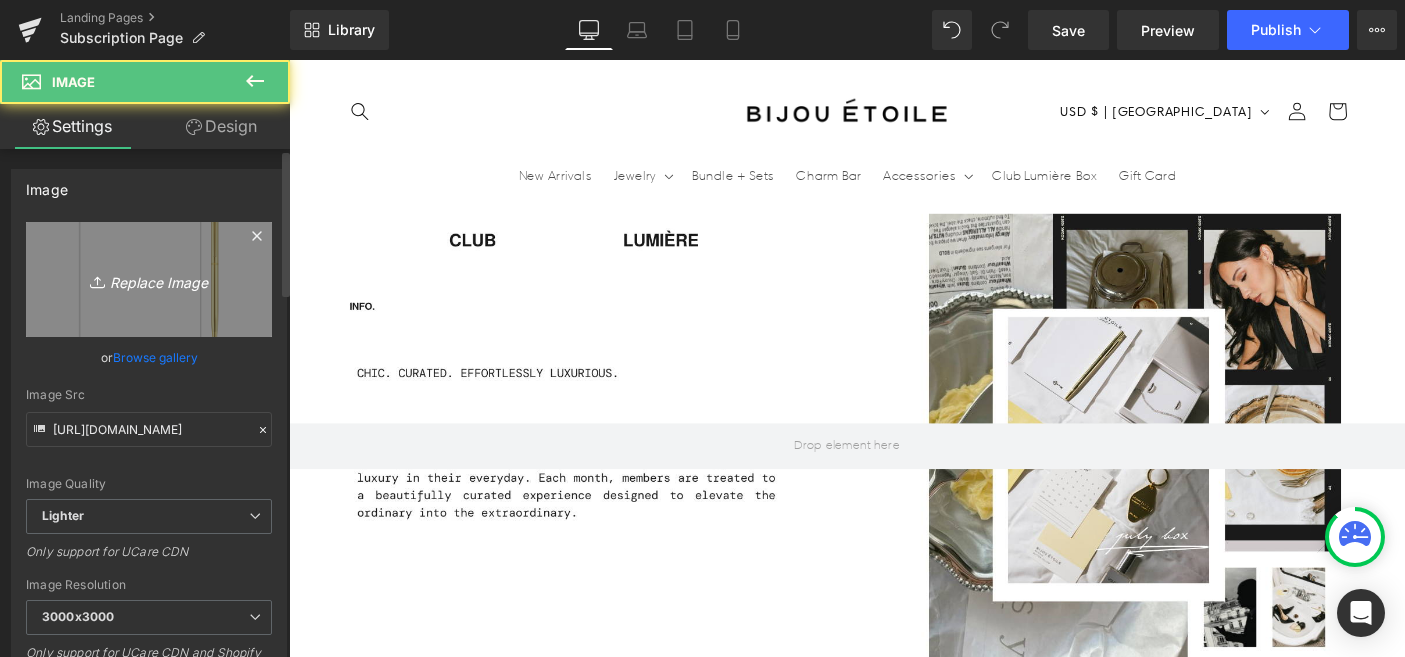 click on "Replace Image" at bounding box center (149, 279) 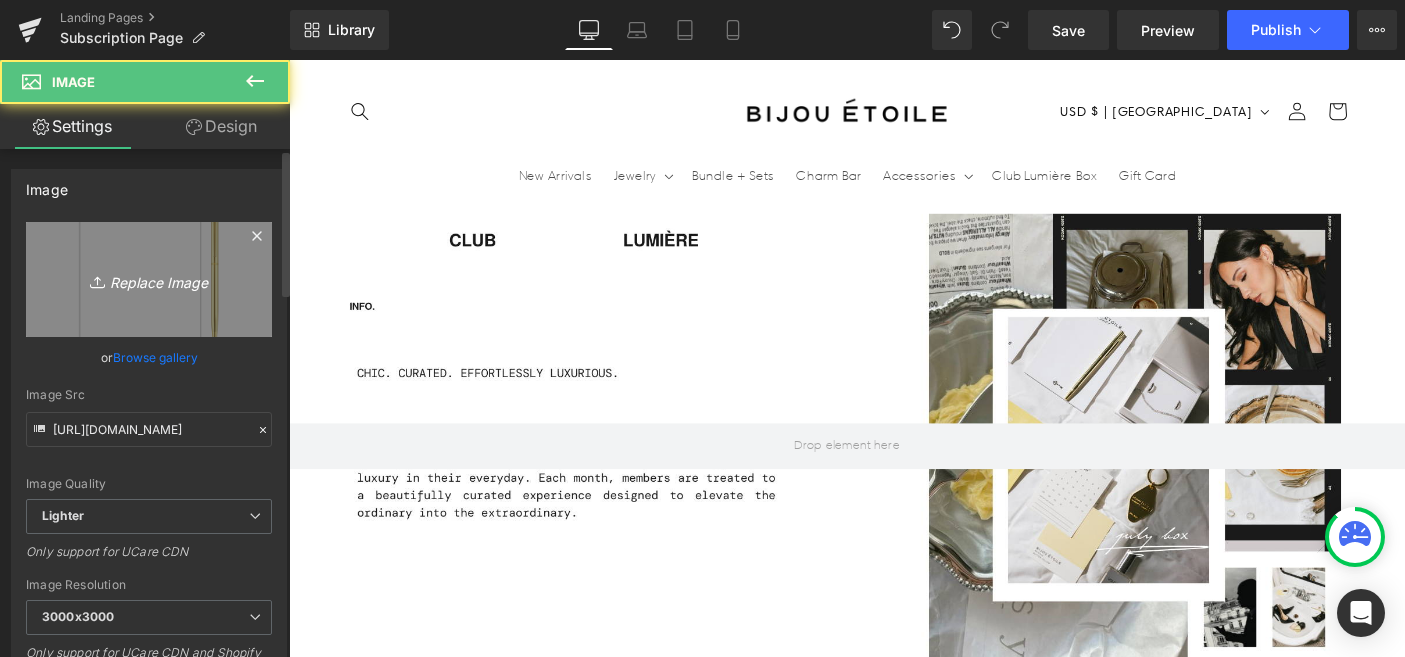 scroll, scrollTop: 0, scrollLeft: 1050, axis: horizontal 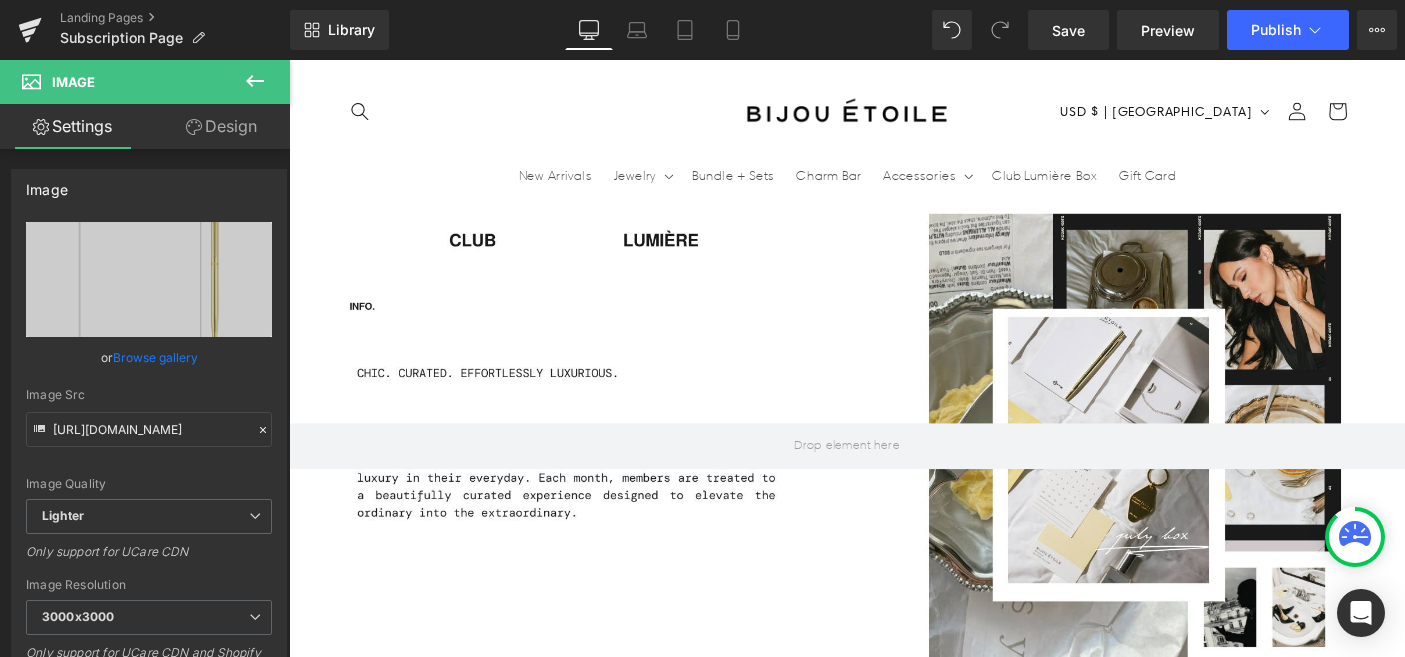 type on "C:\fakepath\12.png" 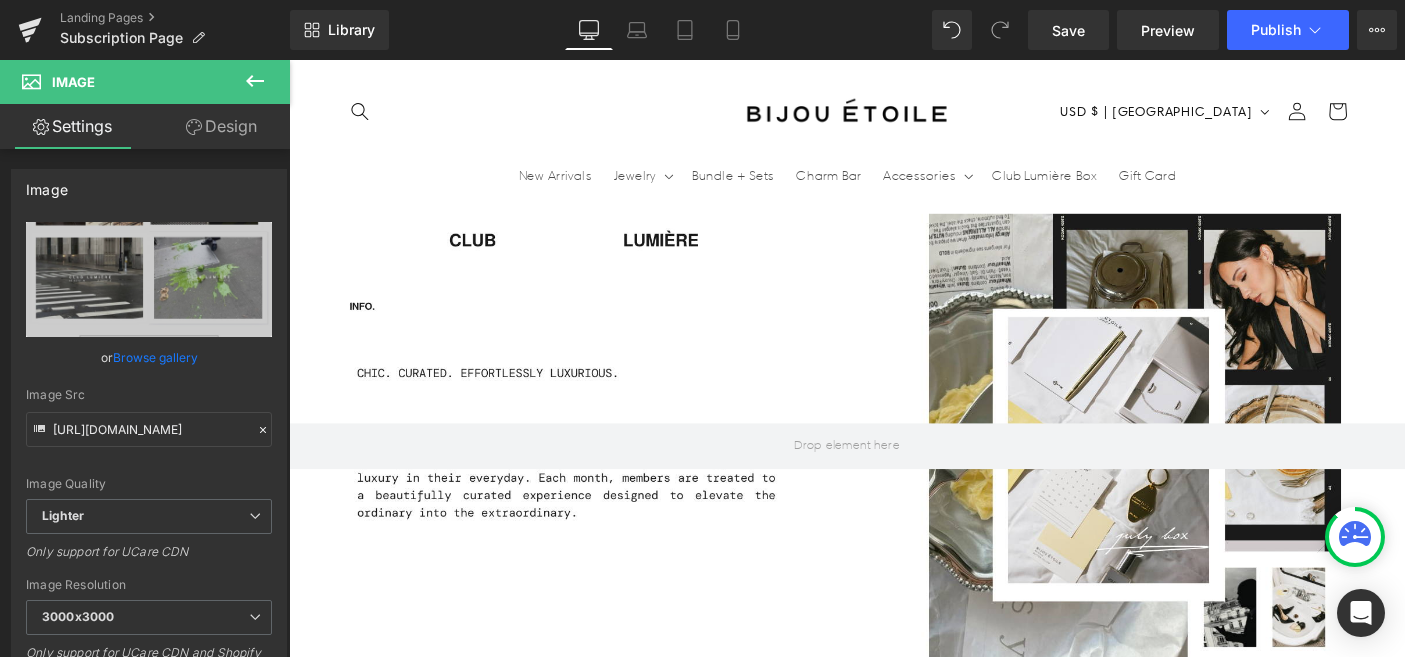 scroll, scrollTop: 0, scrollLeft: 1050, axis: horizontal 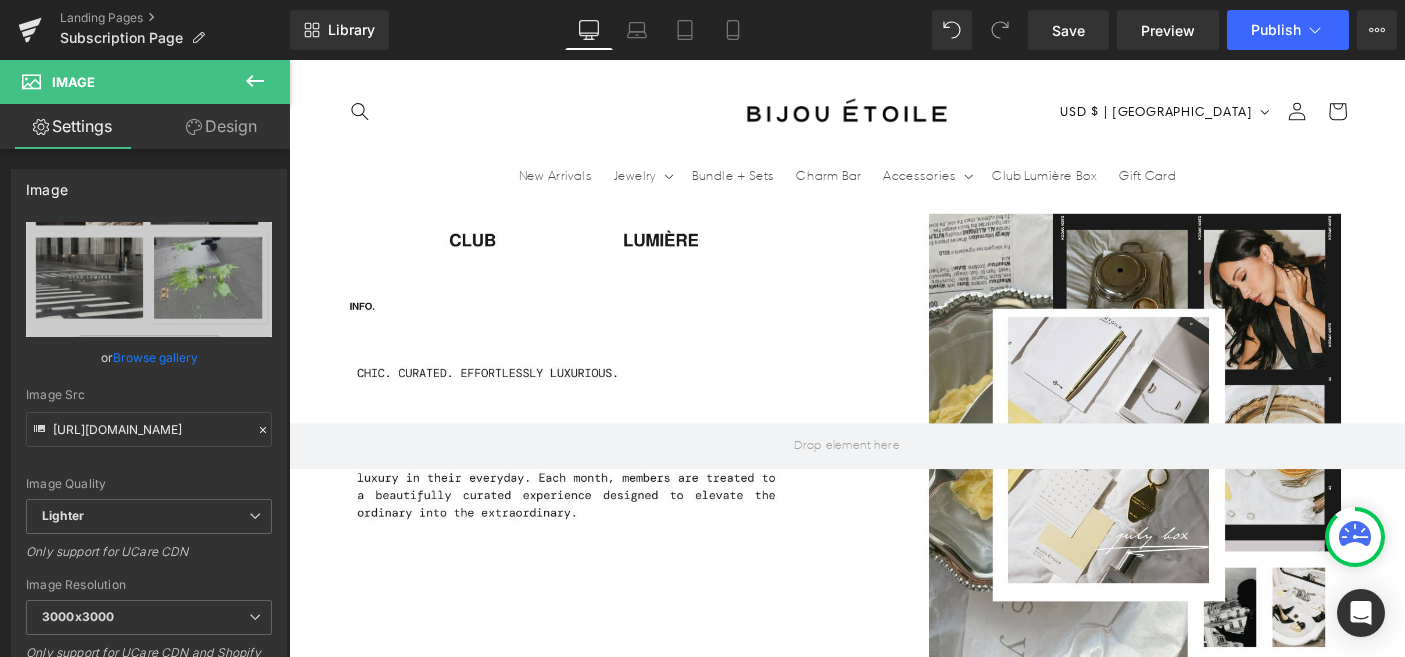 click on "Image" at bounding box center [1042, 1627] 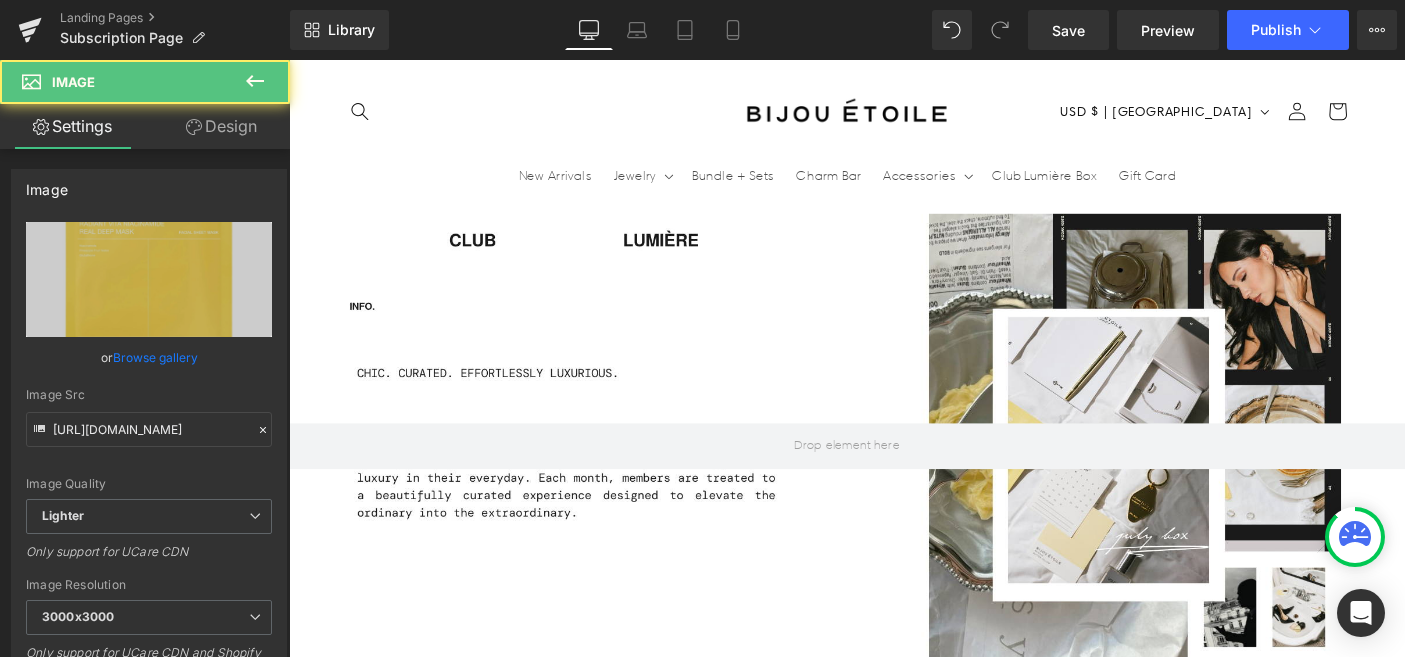 scroll, scrollTop: 0, scrollLeft: 2100, axis: horizontal 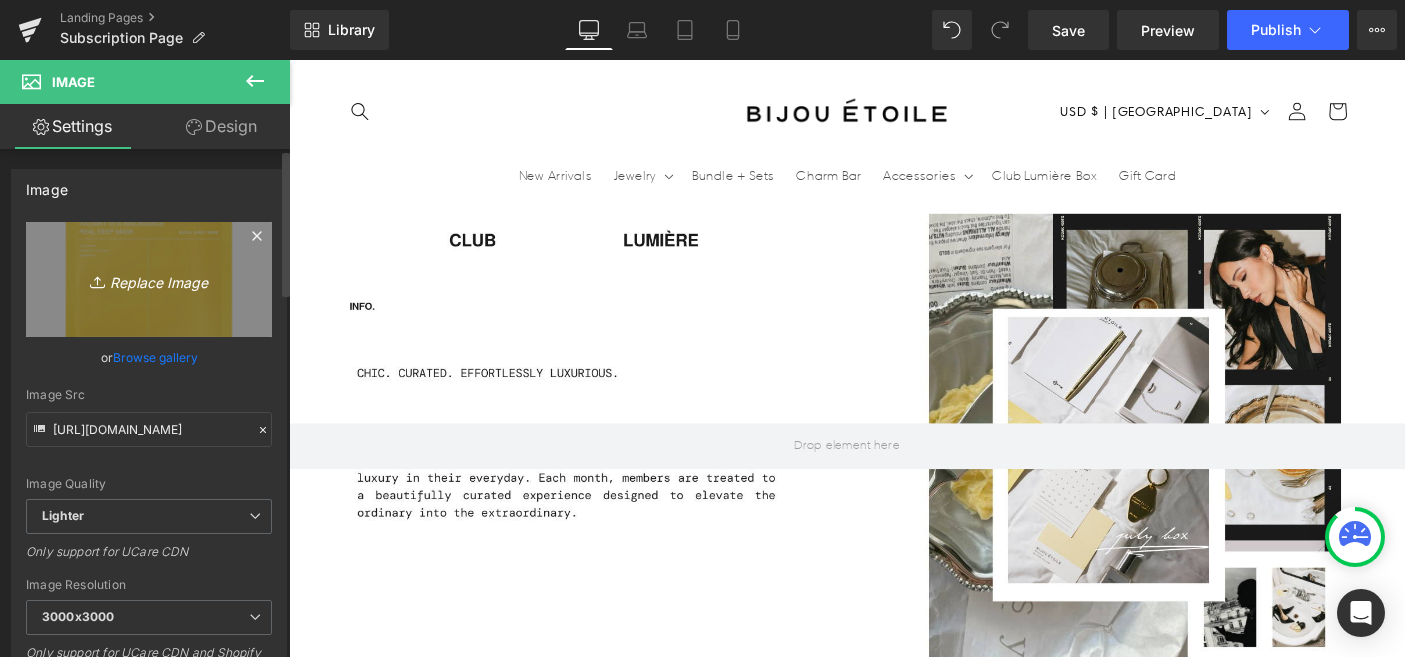 click on "Replace Image" at bounding box center [149, 279] 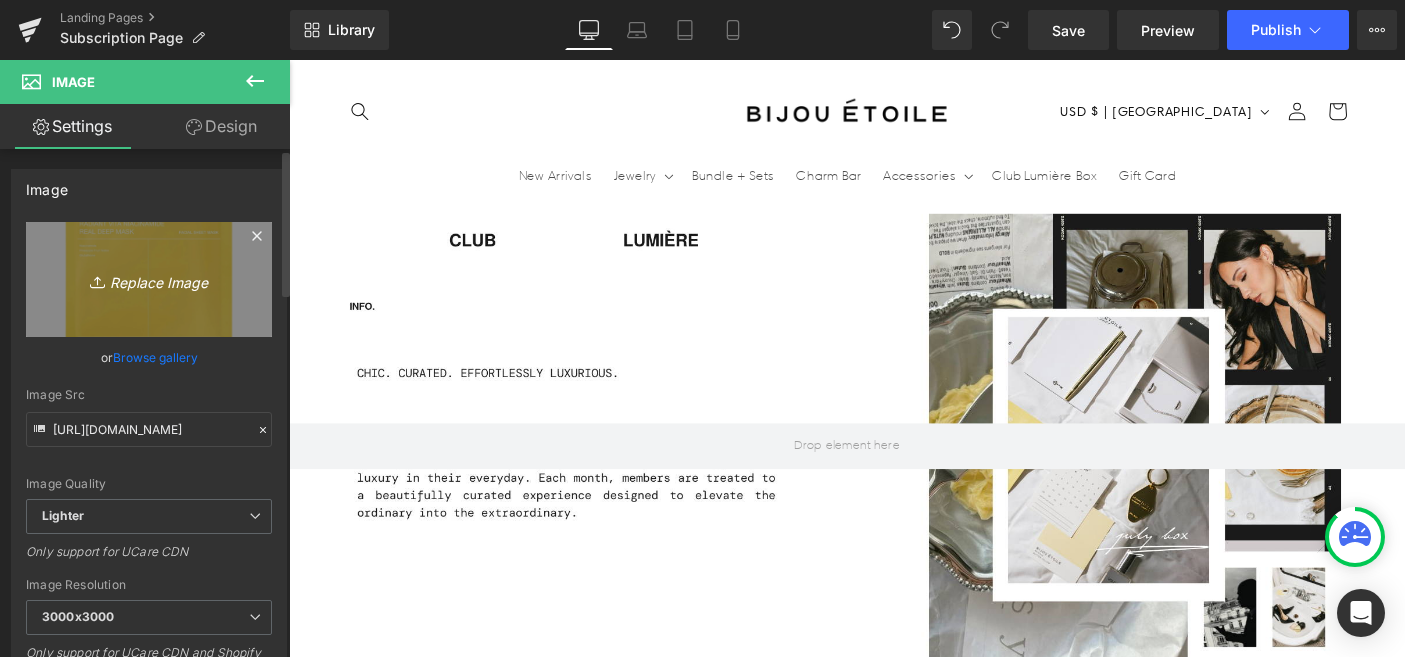 scroll, scrollTop: 0, scrollLeft: 0, axis: both 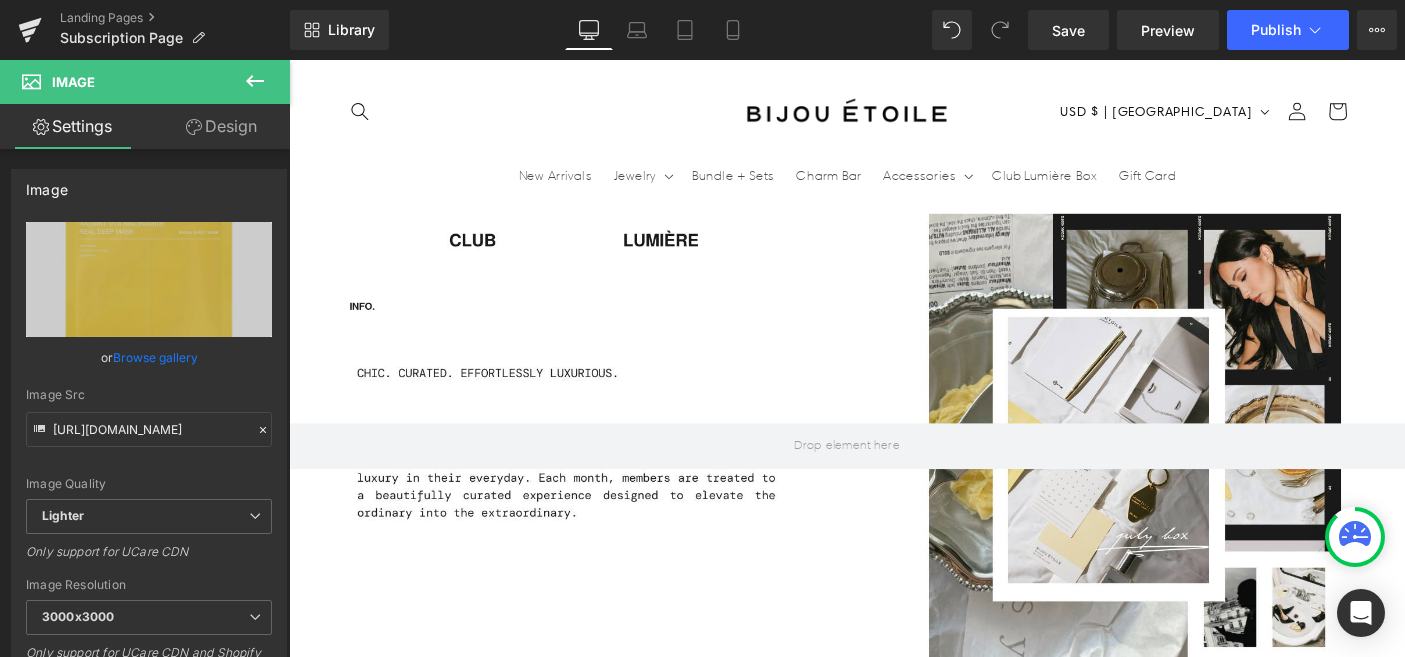 type on "C:\fakepath\10.png" 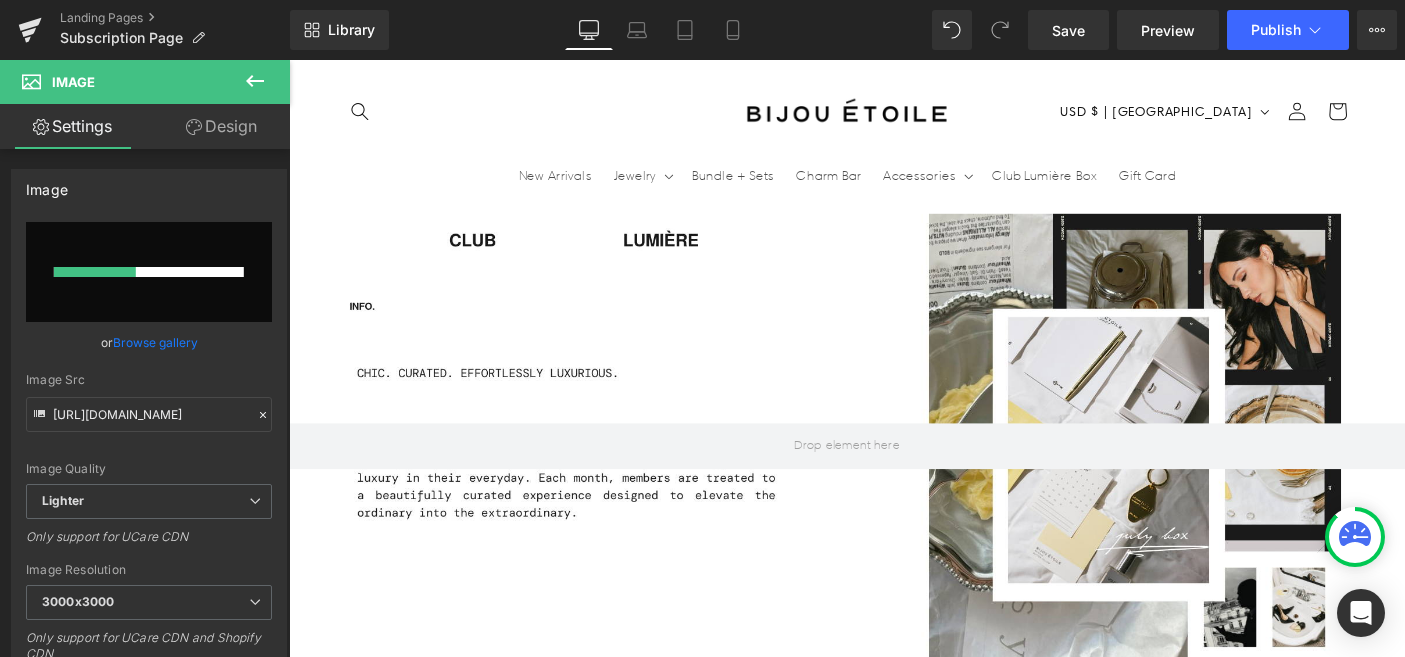 scroll, scrollTop: 0, scrollLeft: 1050, axis: horizontal 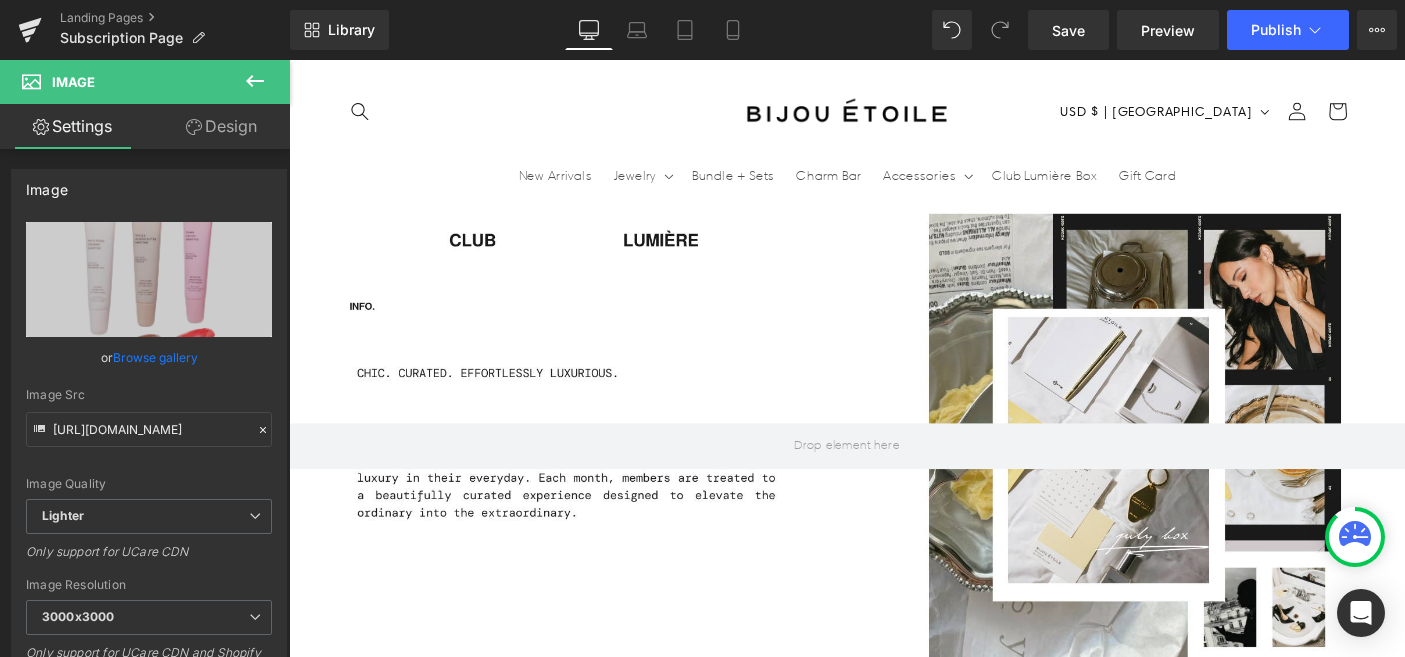 click on "Image" at bounding box center (1337, 1627) 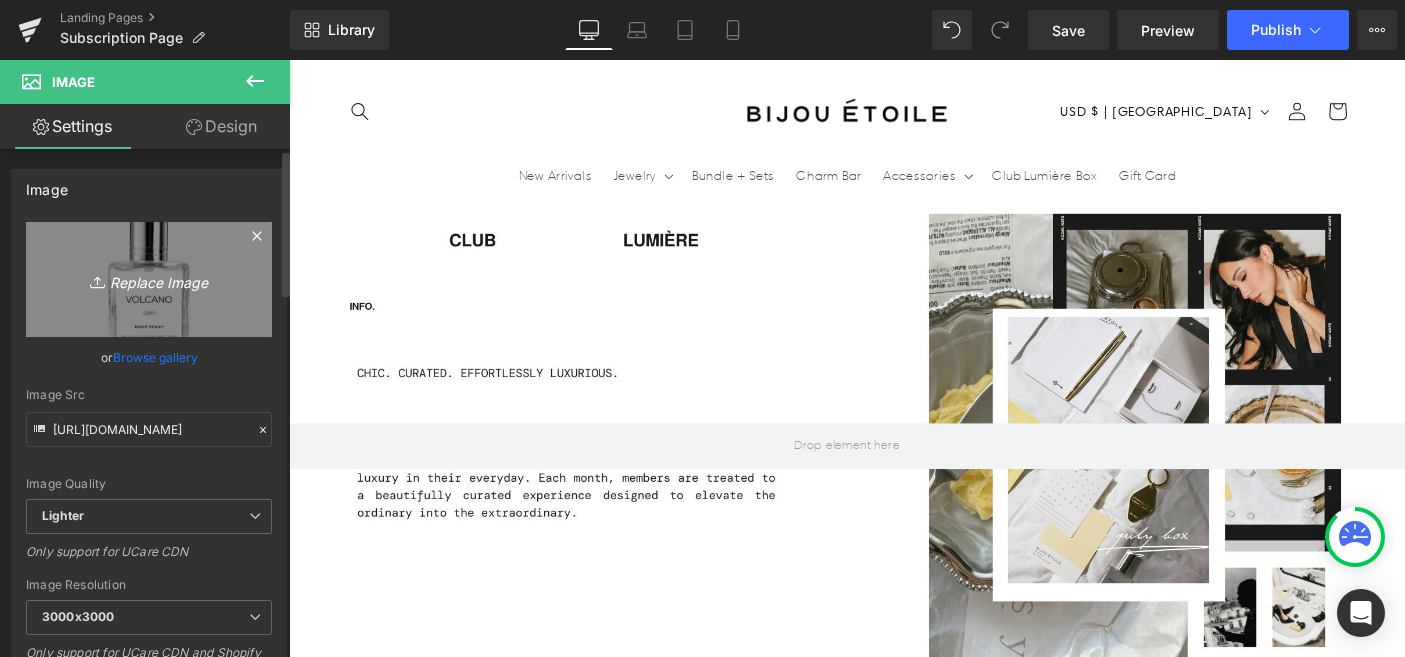 click on "Replace Image" at bounding box center [149, 279] 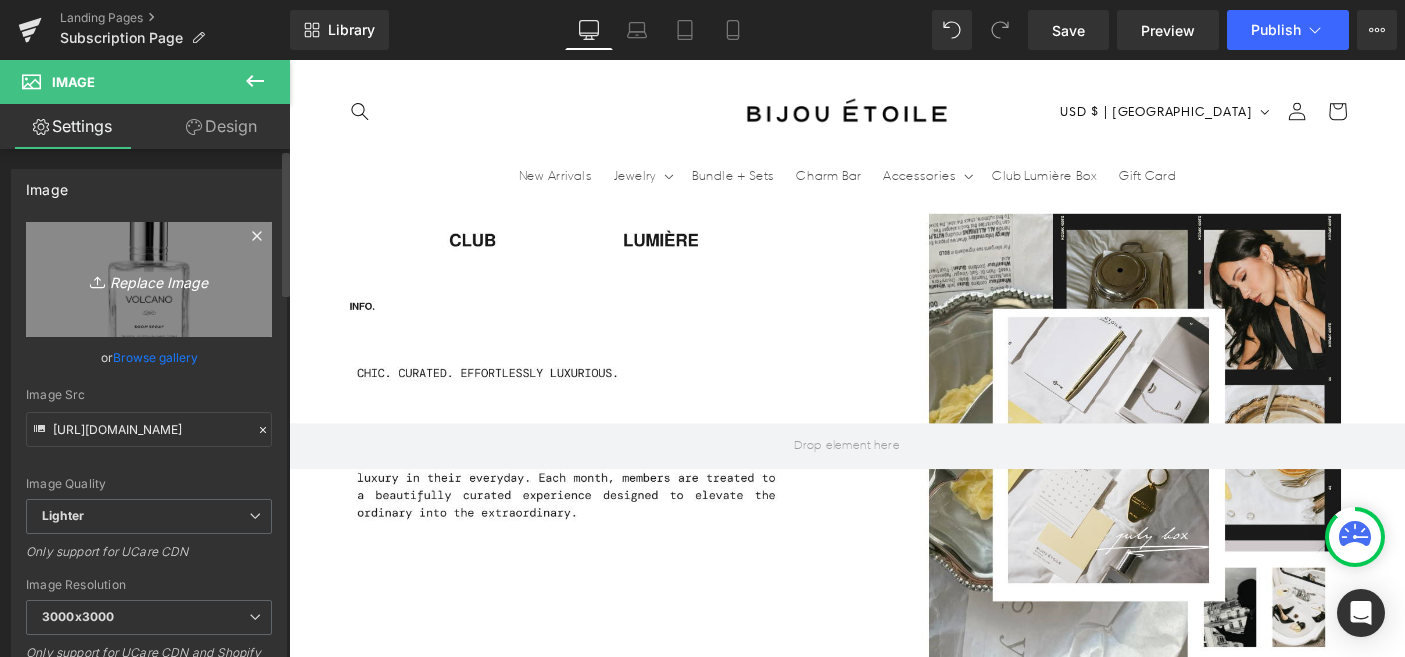 scroll, scrollTop: 0, scrollLeft: 1050, axis: horizontal 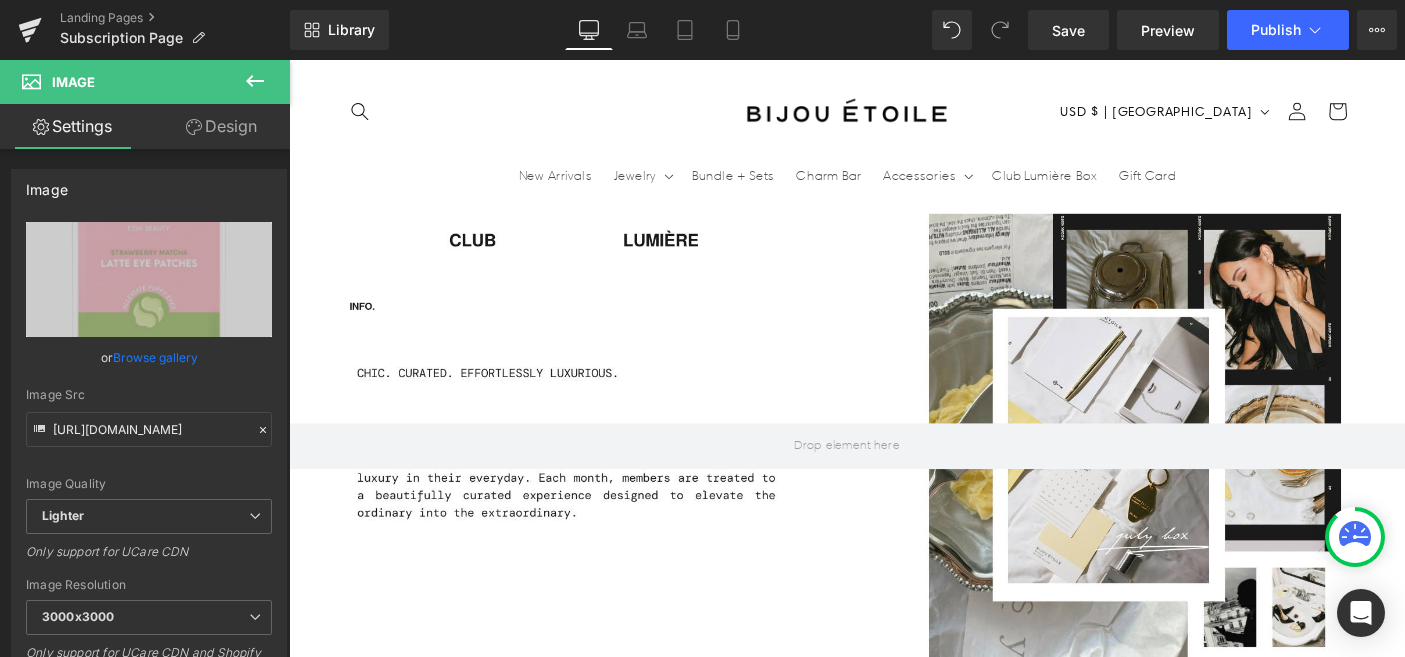 click on "‹" at bounding box center (339, 1771) 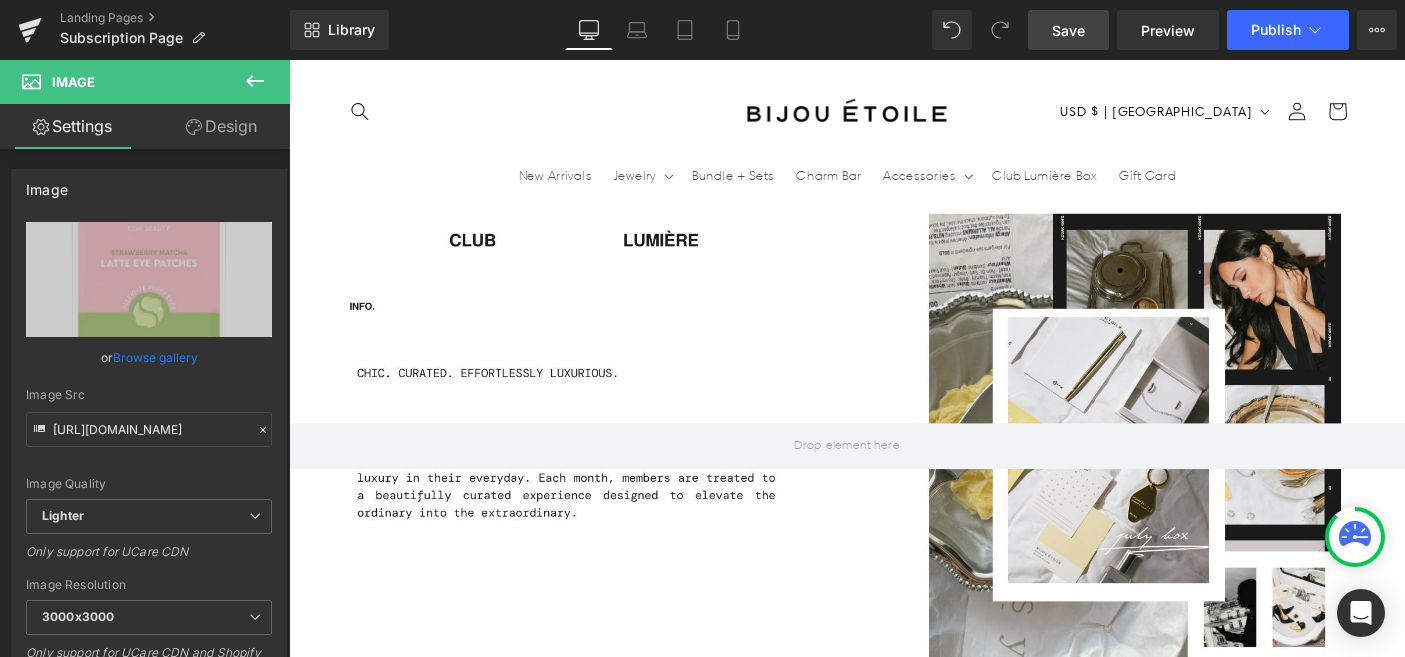 click on "Save" at bounding box center [1068, 30] 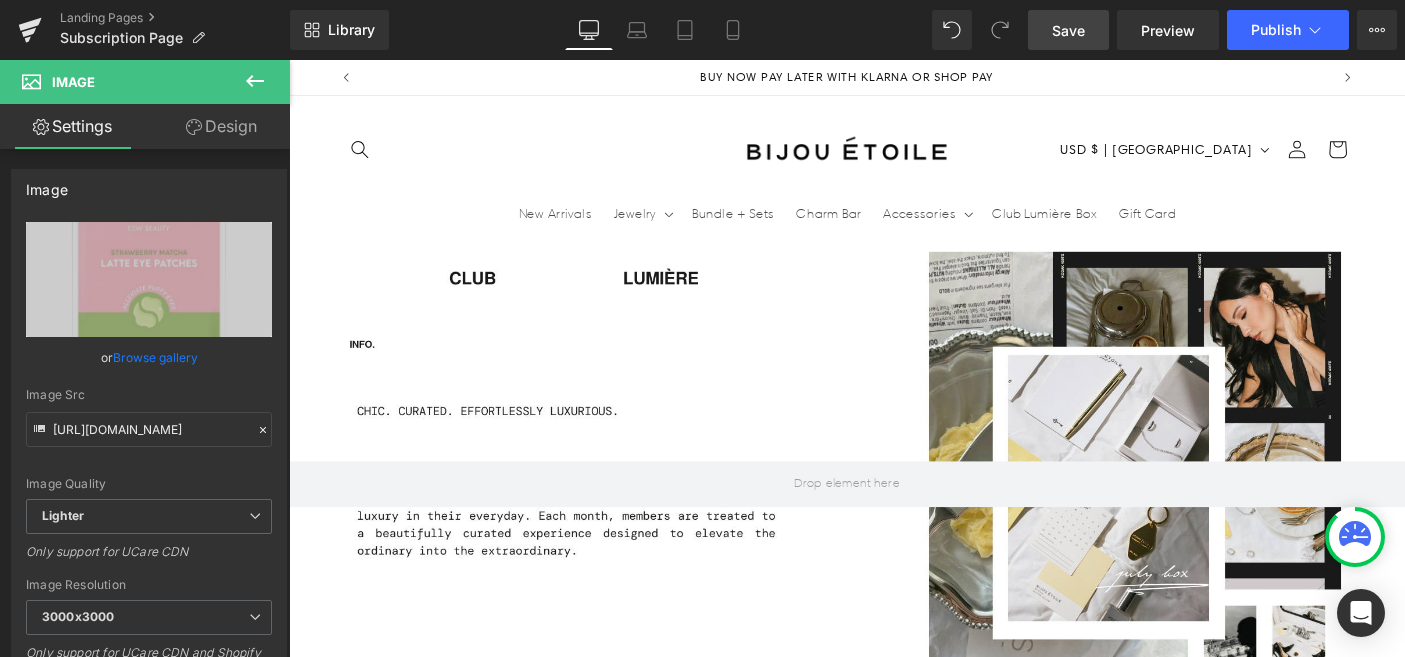 scroll, scrollTop: 1335, scrollLeft: 0, axis: vertical 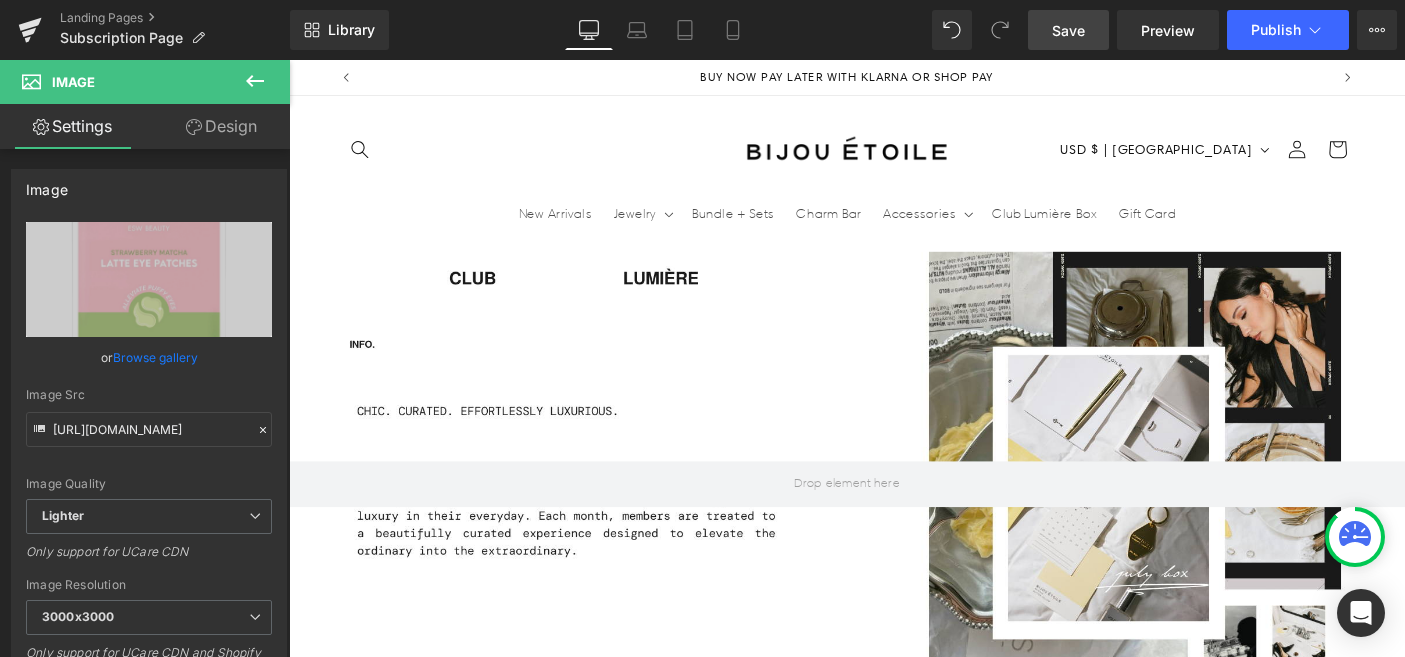 click on "Text Block" at bounding box center (1032, 2111) 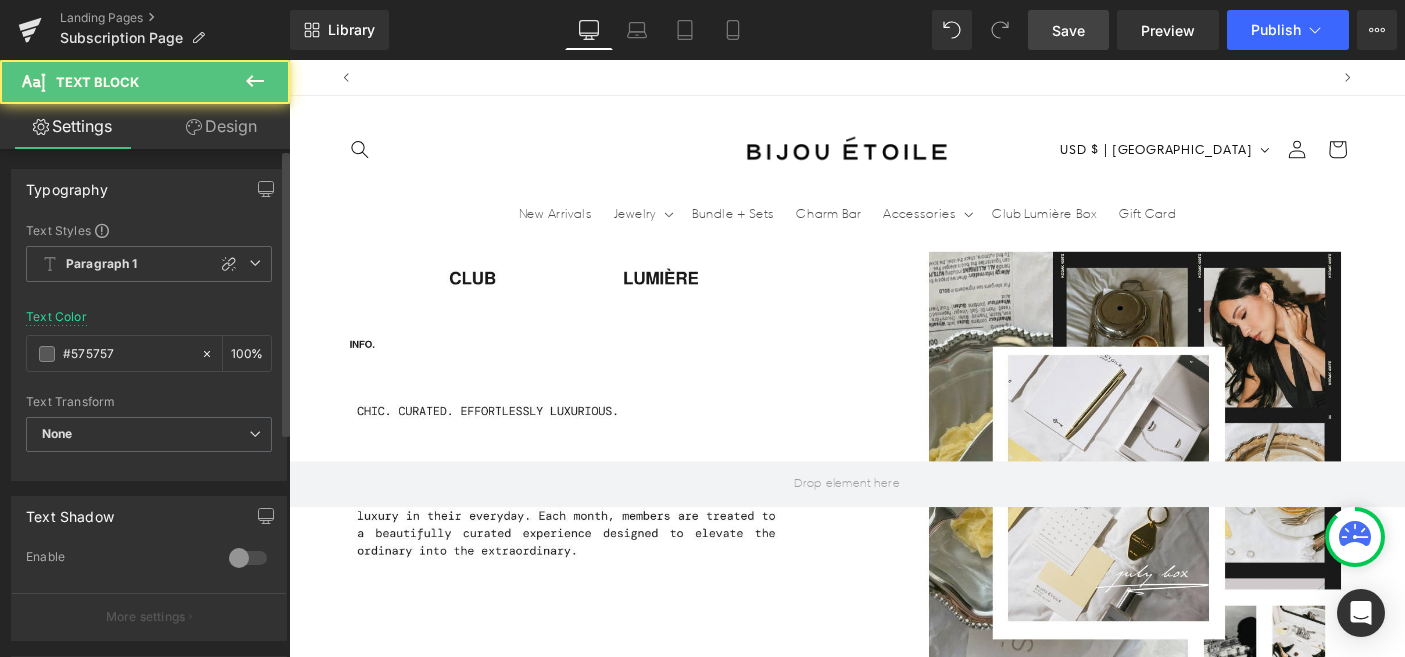 scroll, scrollTop: 0, scrollLeft: 0, axis: both 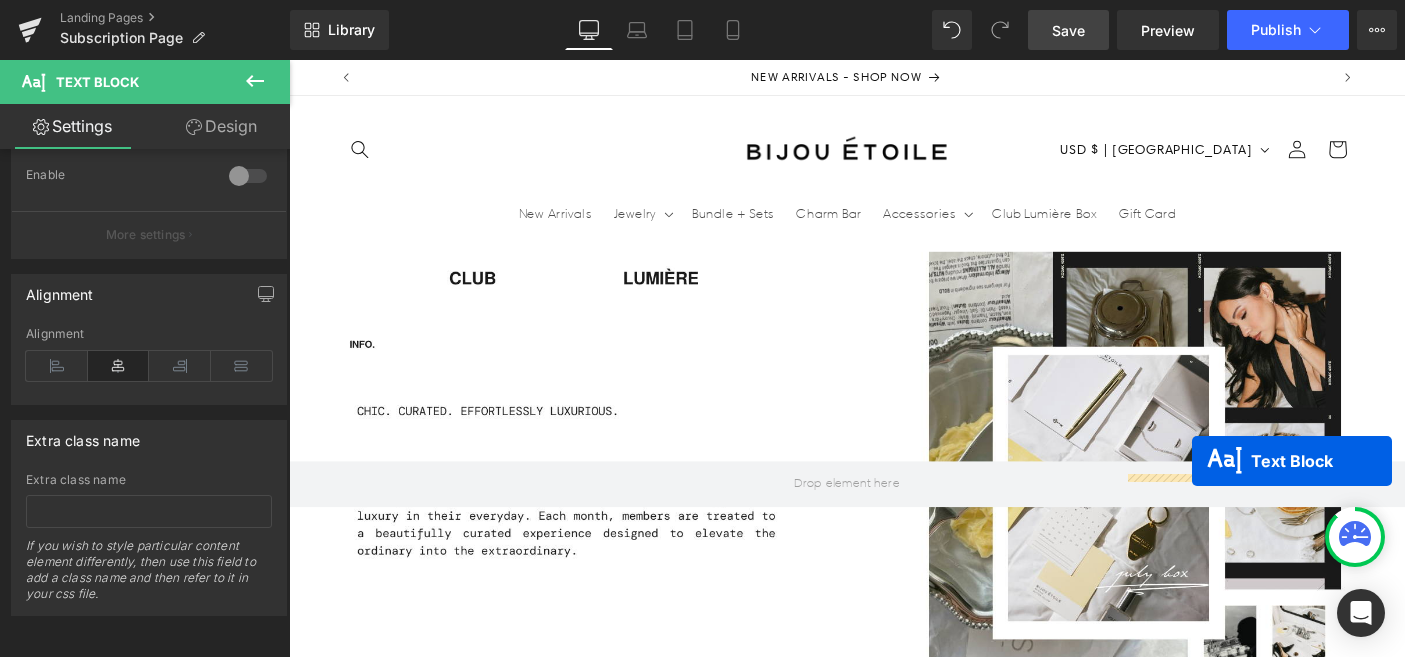 drag, startPoint x: 990, startPoint y: 469, endPoint x: 1268, endPoint y: 496, distance: 279.30807 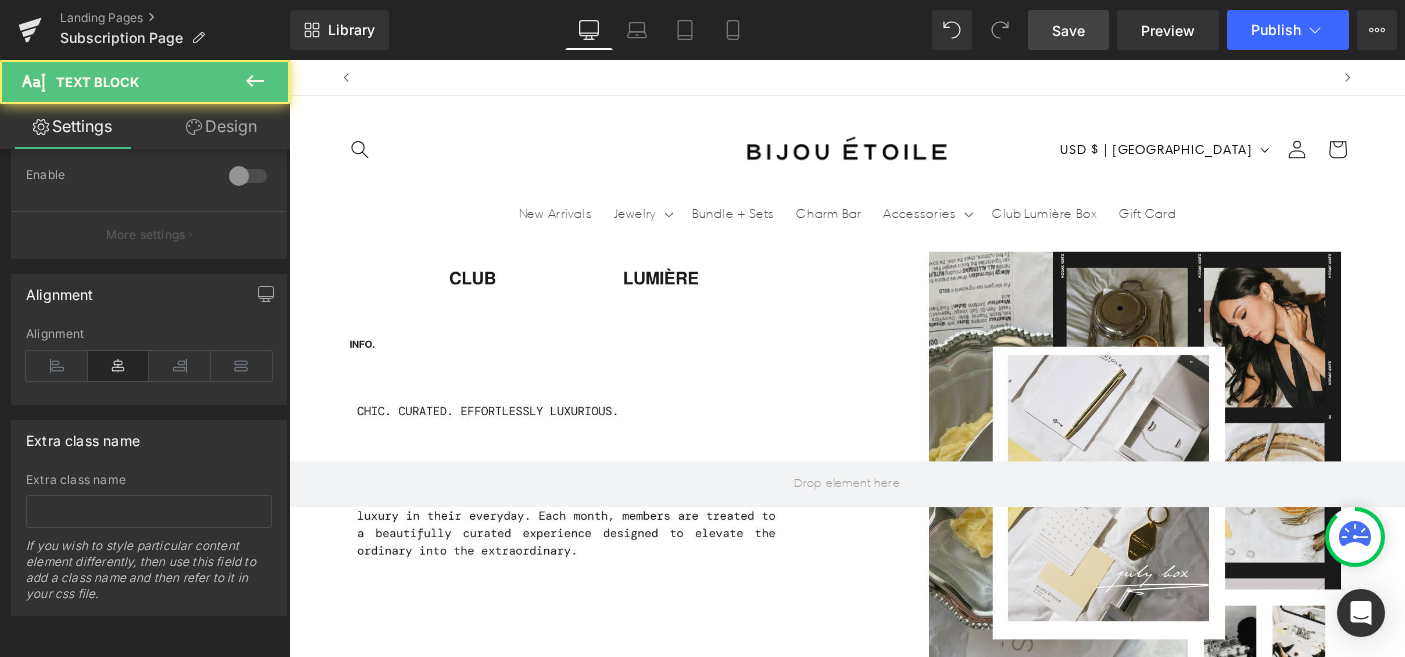scroll, scrollTop: 0, scrollLeft: 2100, axis: horizontal 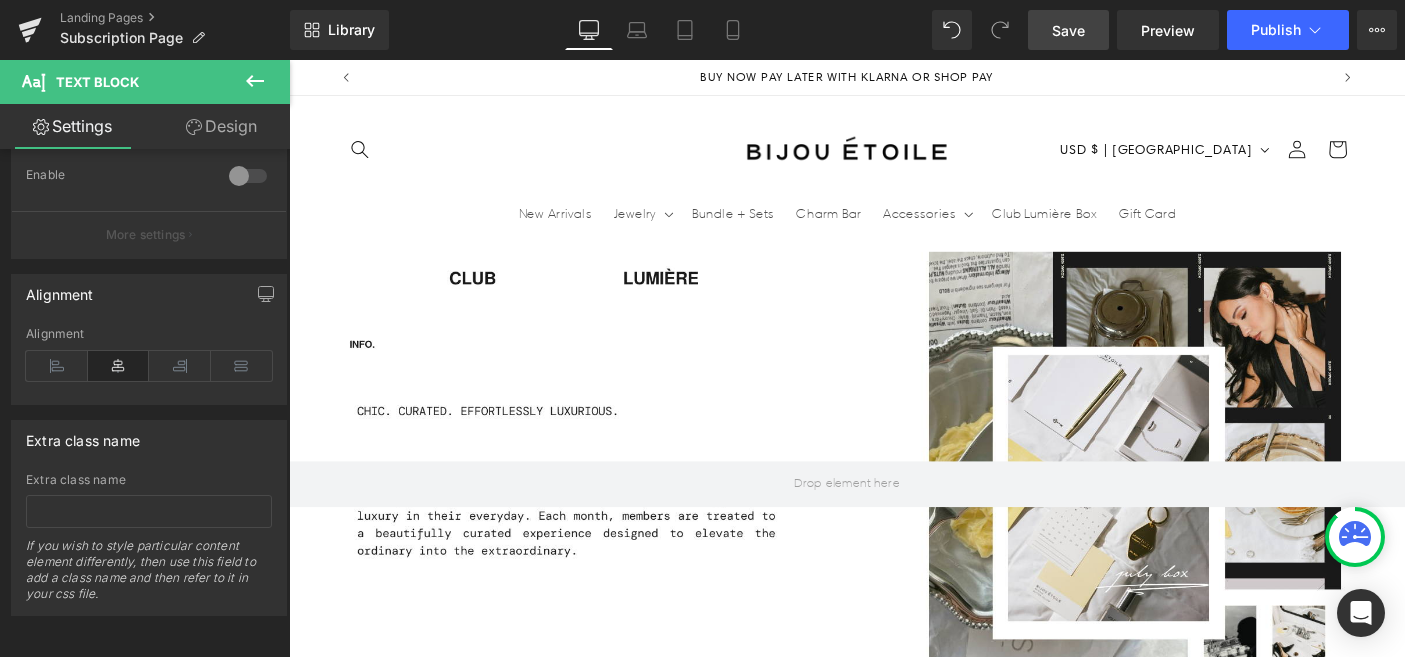 click on "What's inside? Heading         Our favorite products! Text Block
Image         Bijou Étoile Jewelry Text Block          This month’s box includes an chic pair of c-hoop stud earrings and adjustable ring. Choose your preferred finish: gold or silver. Each piece is waterproof, hypoallergenic, and designed for effortless luxury in your signature metal. Text Block         ⭑ Trending  Text Block
Image         Bijou Étoile Gold Compact Mirror Text Block         Text Block
Image         Text Block" at bounding box center (894, 1793) 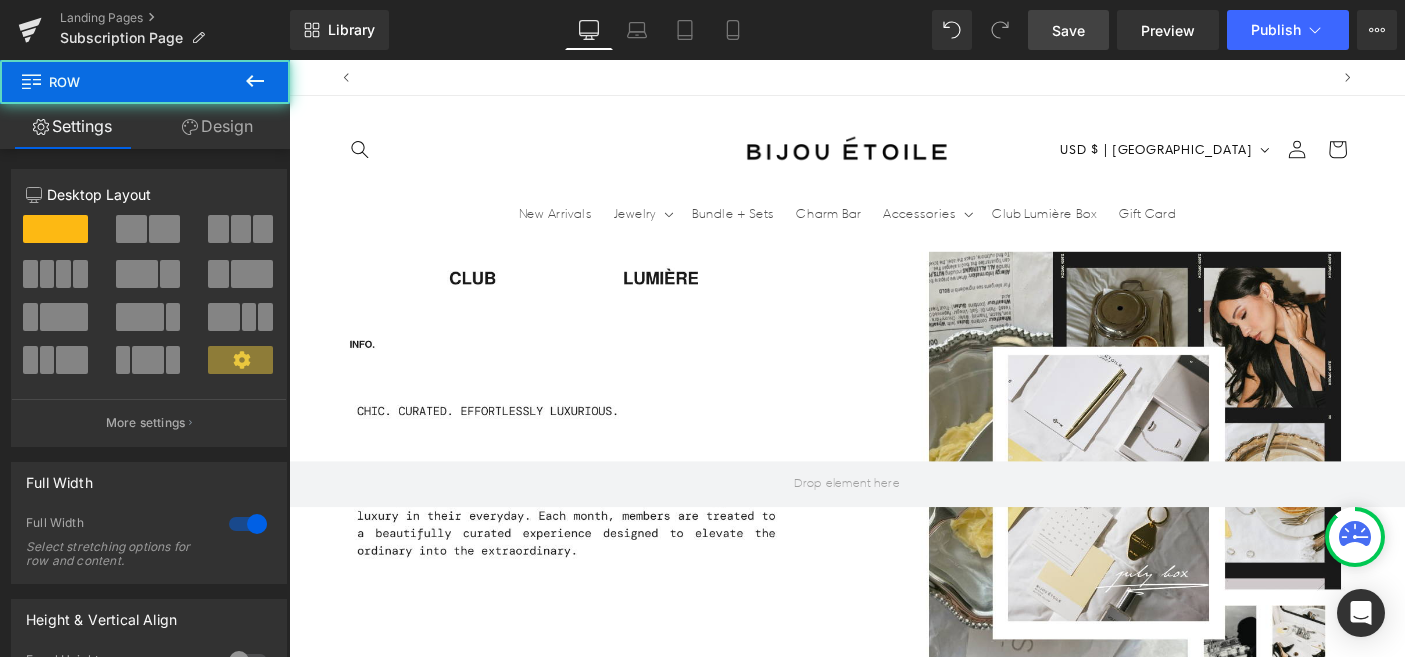 scroll, scrollTop: 0, scrollLeft: 0, axis: both 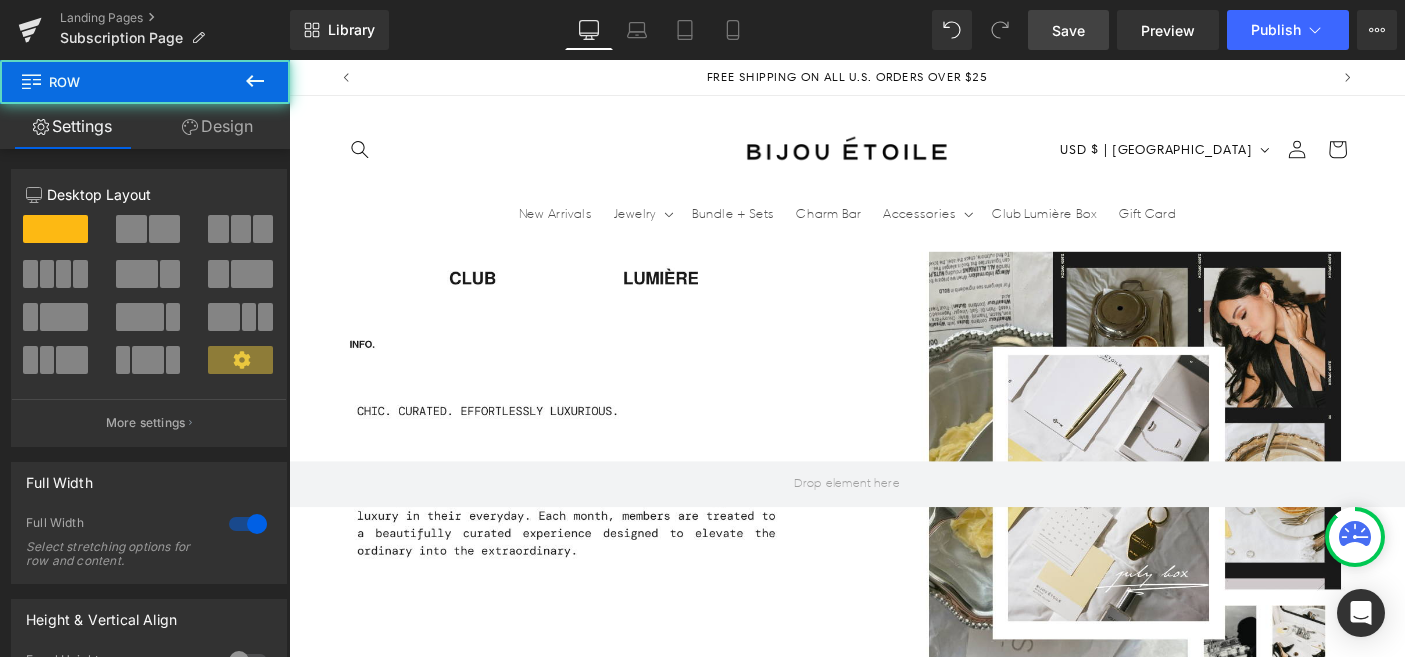 click on "Getting  Started  Is Easy Heading         Row         This box is a must-have—effortlessly stylish, endlessly versatile, and curated to elevate your everyday. Text Block" at bounding box center (894, 2357) 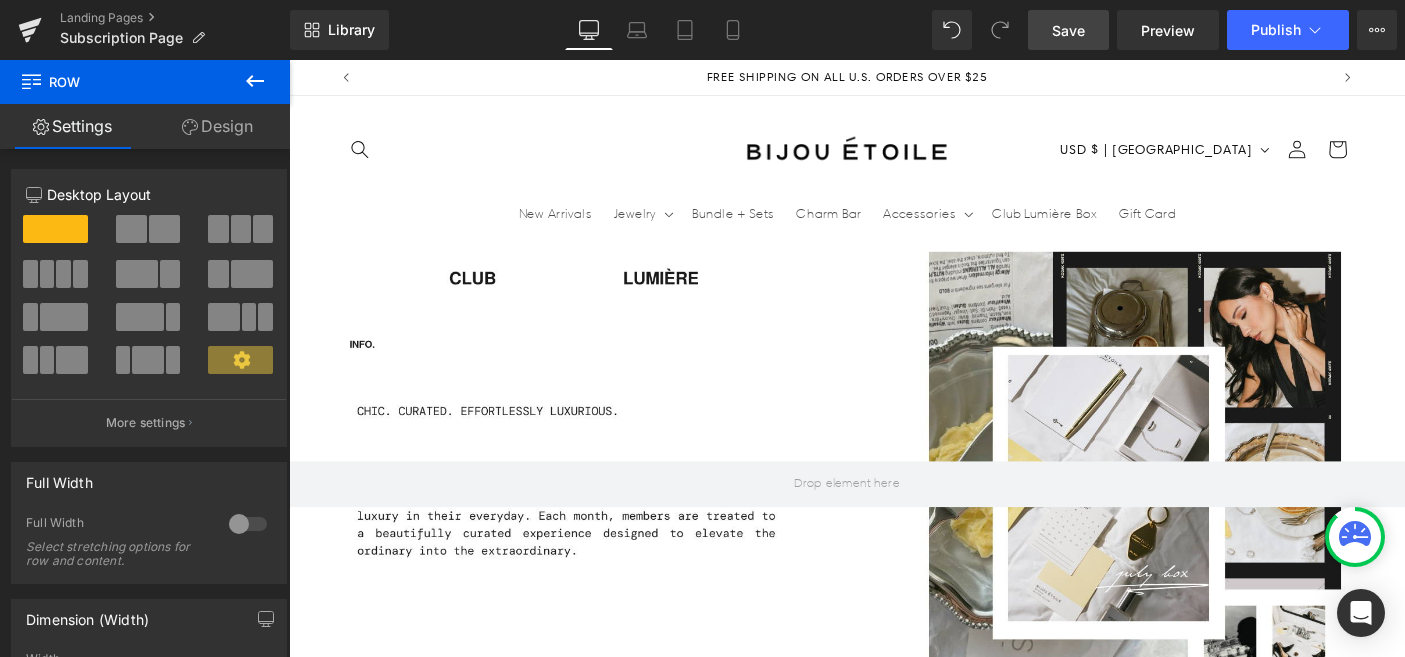 click on "Getting  Started  Is Easy Heading         Row         This box is a must-have—effortlessly stylish, endlessly versatile, and curated to elevate your everyday. Text Block" at bounding box center (894, 2357) 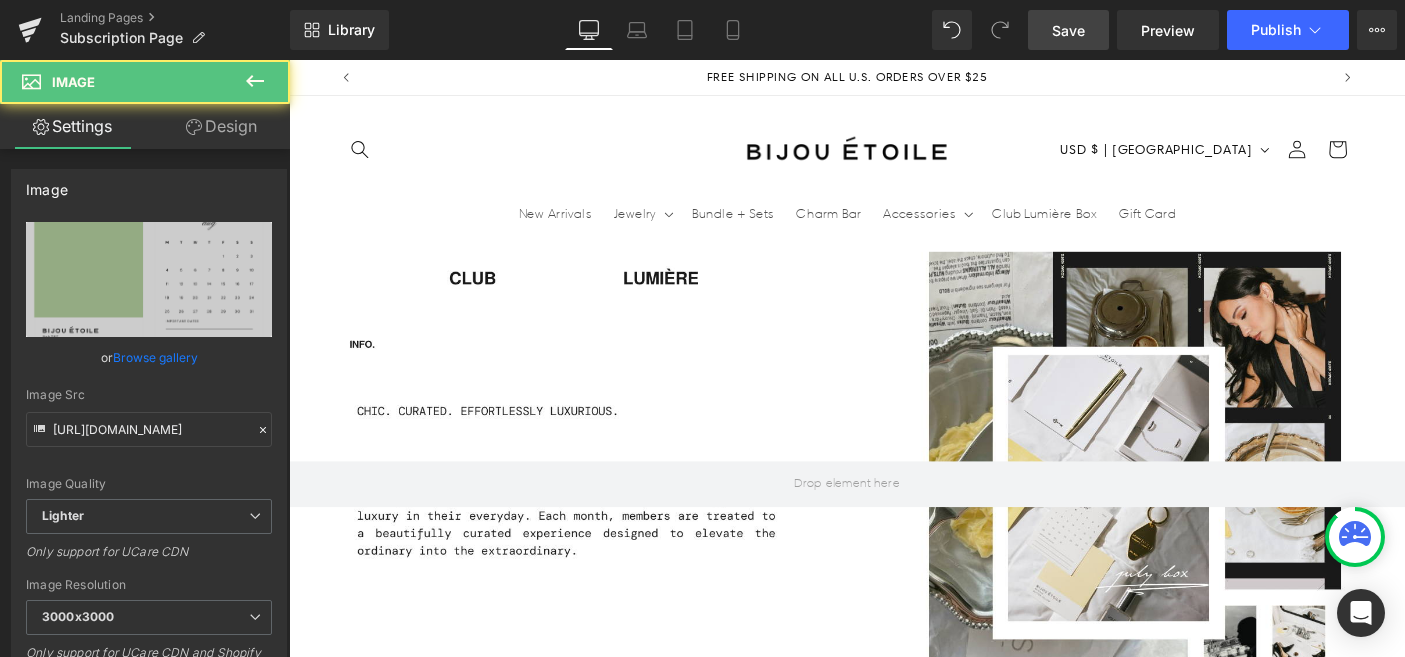 click at bounding box center (748, 1669) 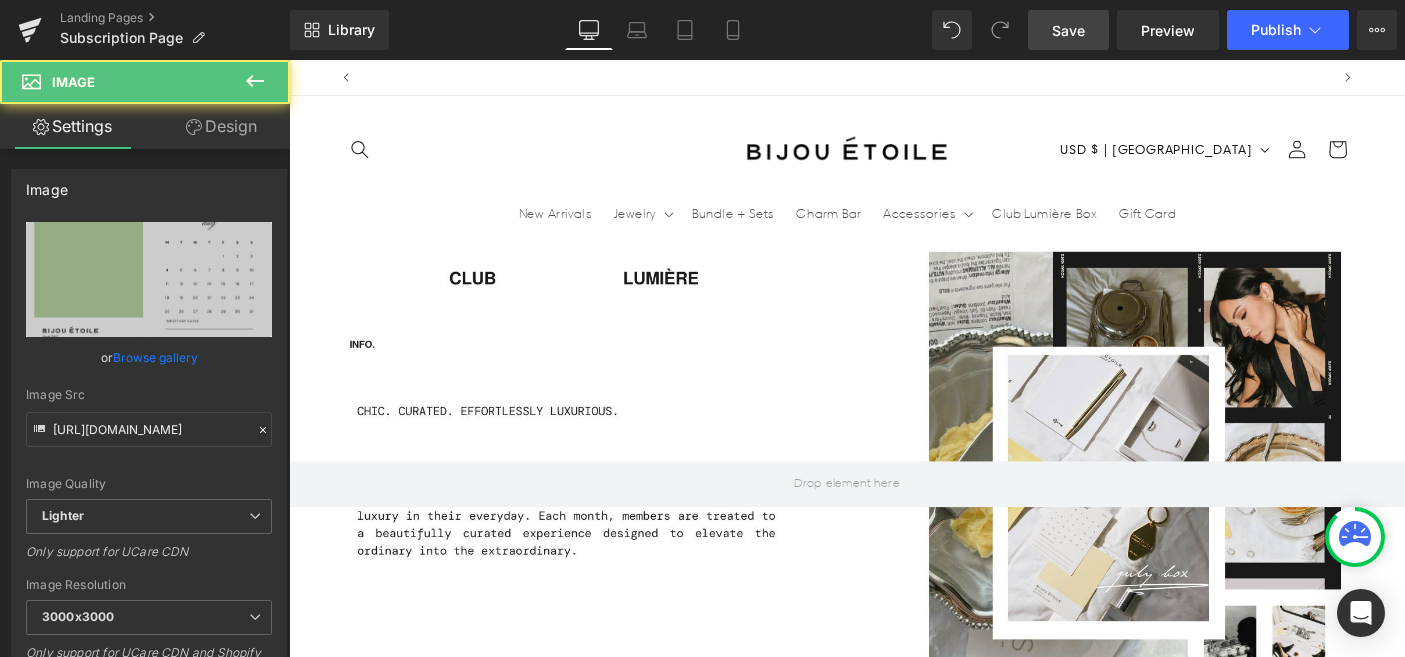 scroll, scrollTop: 0, scrollLeft: 1050, axis: horizontal 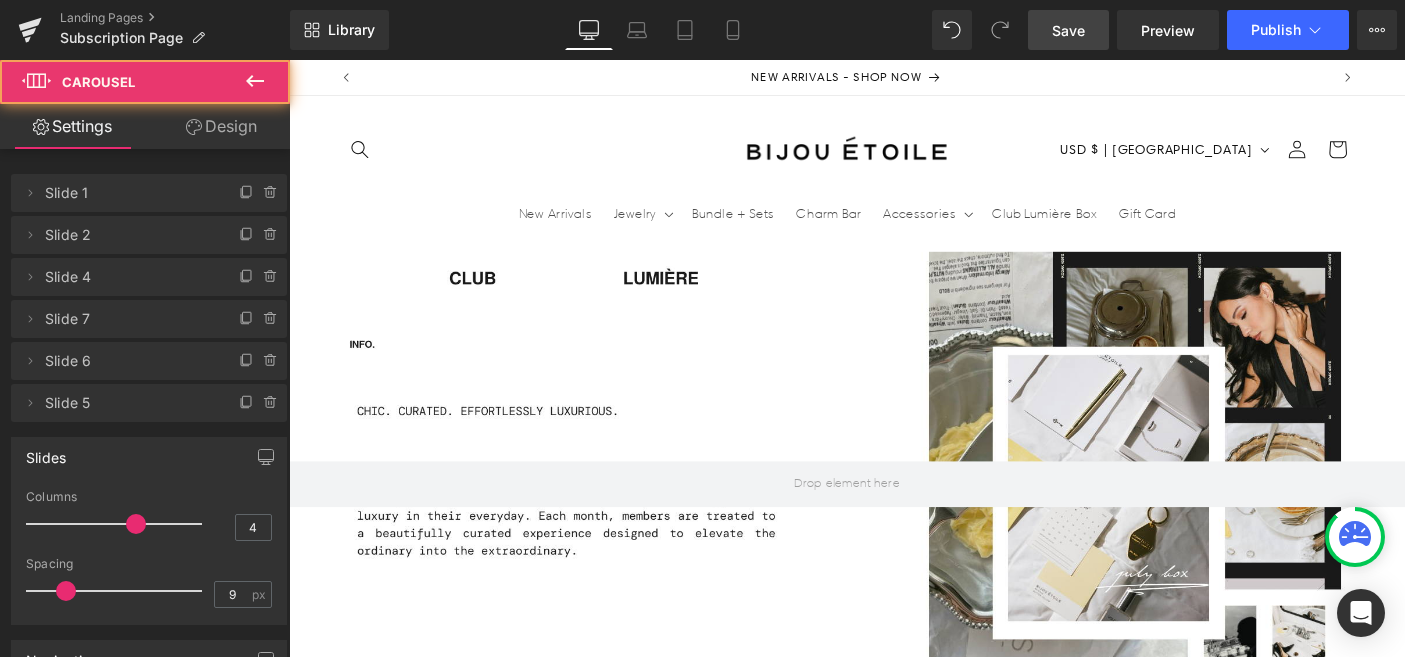click at bounding box center (894, 2180) 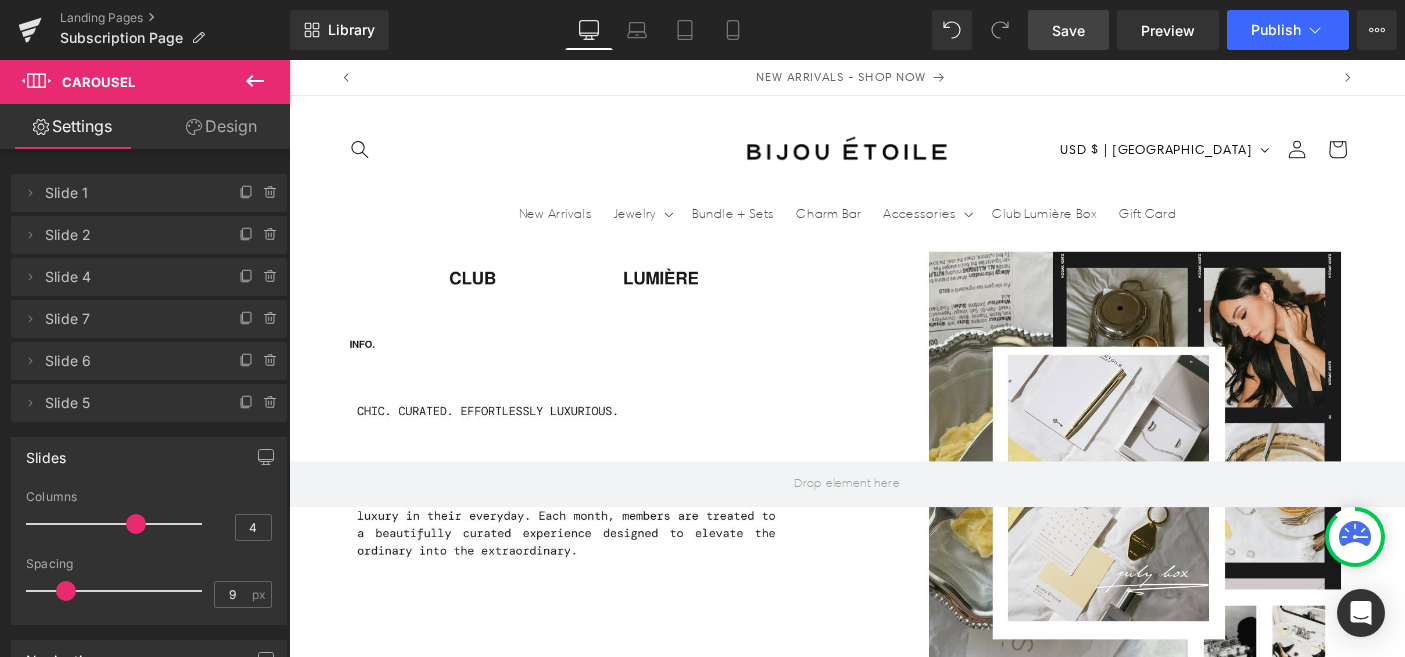 scroll, scrollTop: 0, scrollLeft: 2100, axis: horizontal 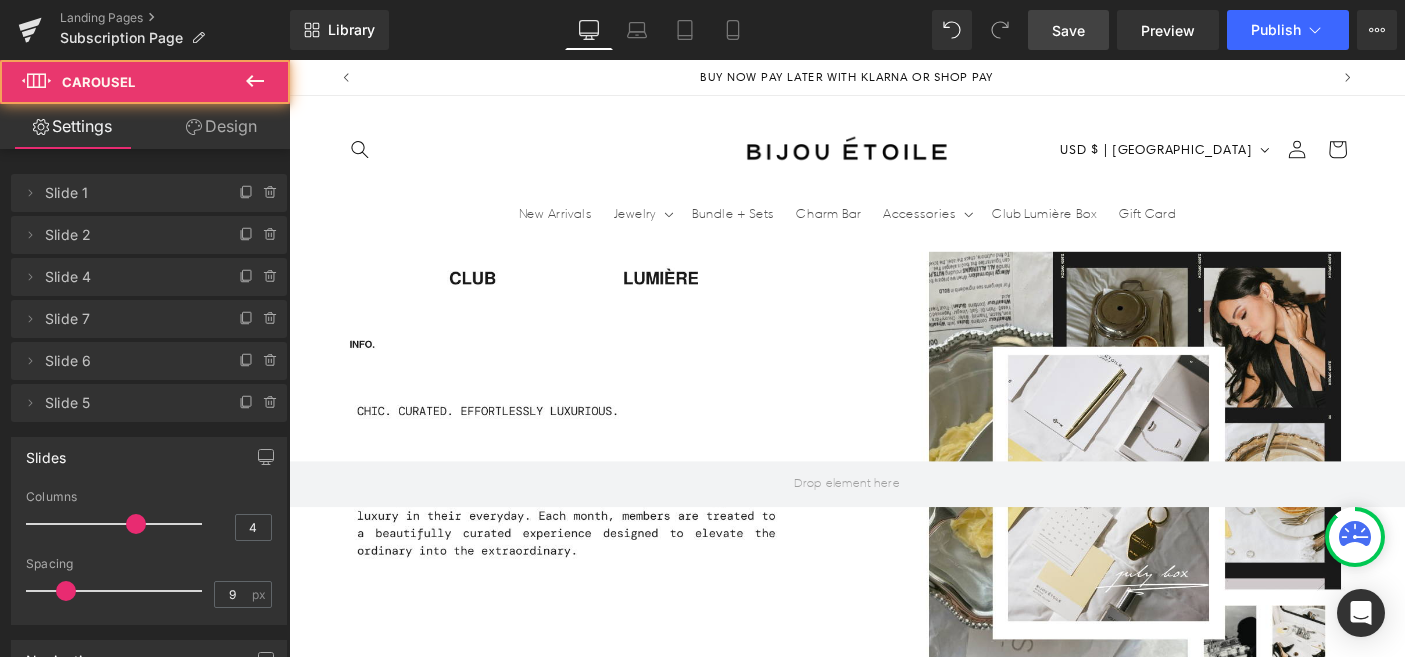 click at bounding box center (894, 2180) 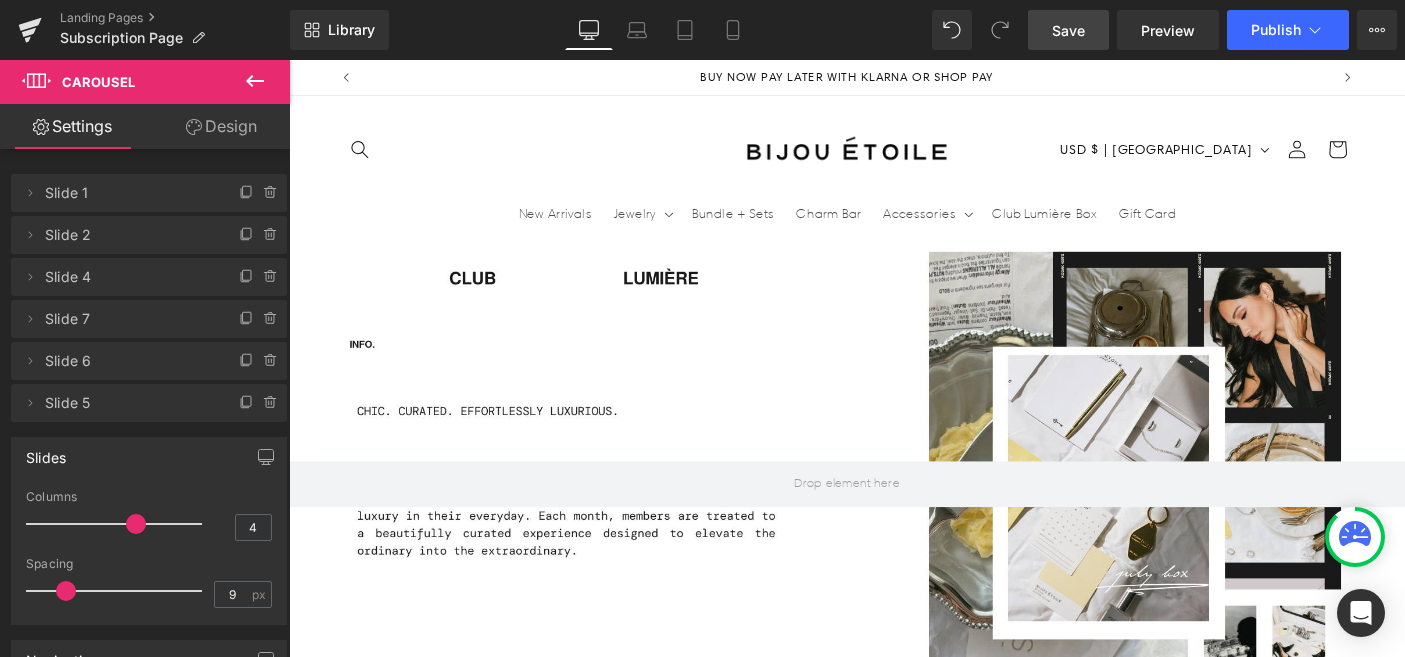 scroll, scrollTop: 694, scrollLeft: 0, axis: vertical 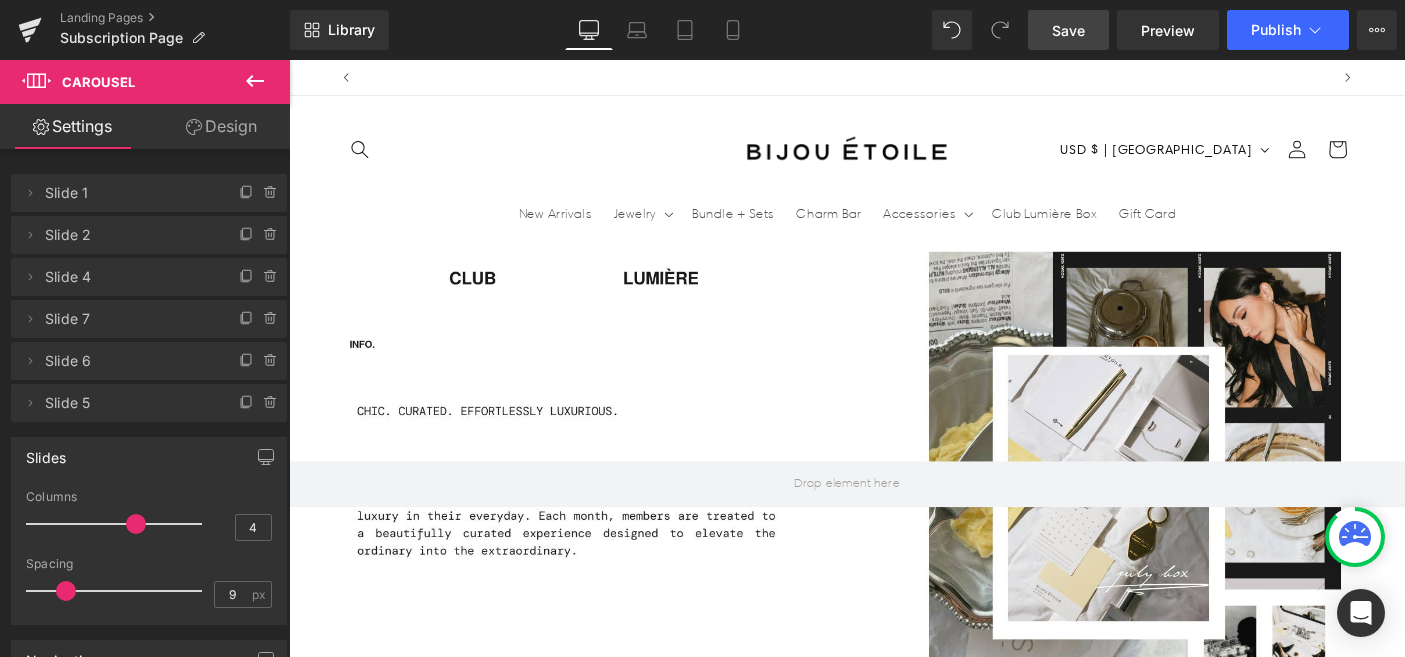click on "FEATURED BRANDS Heading
Image
‹ ›
Carousel         What's inside? Heading         Our favorite products! Text Block
Image         Bijou Étoile Jewelry Text Block          This month’s box includes an chic pair of c-hoop stud earrings and adjustable ring. Choose your preferred finish: gold or silver. Each piece is waterproof, hypoallergenic, and designed for effortless luxury in your signature metal. Text Block         ⭑ Trending  Text Block" at bounding box center [894, 1631] 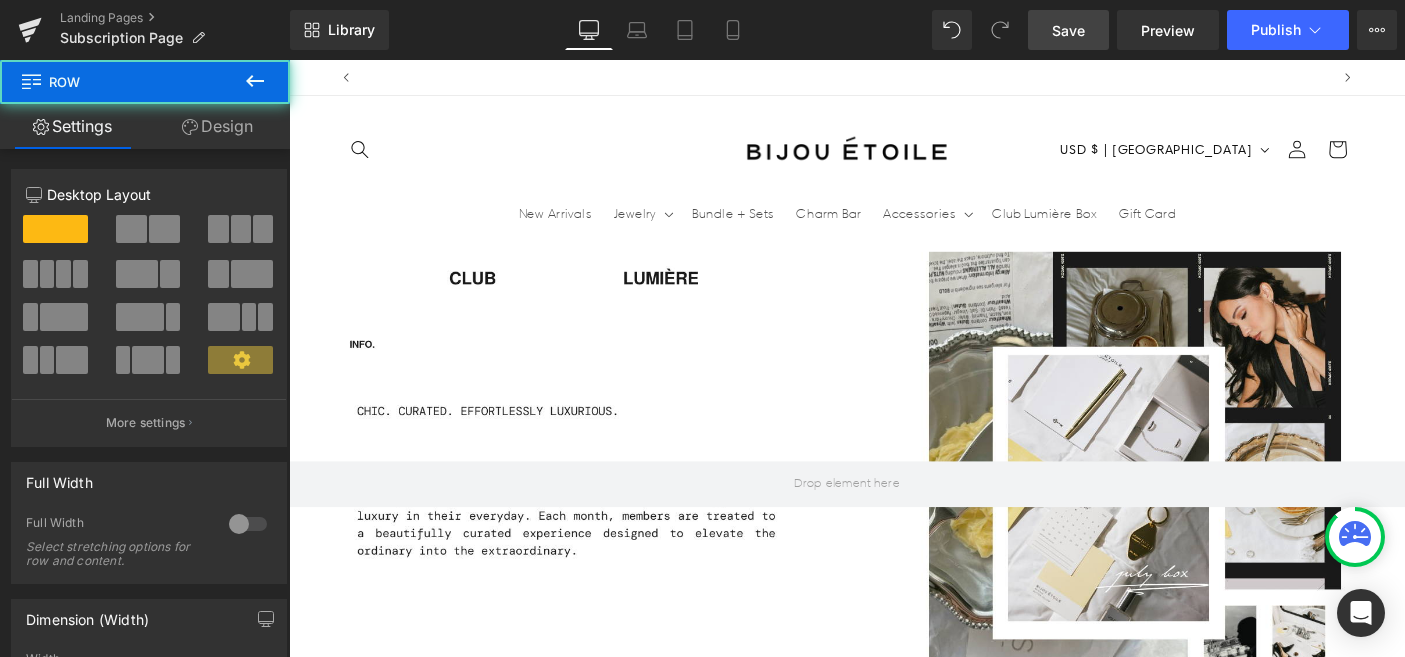 scroll, scrollTop: 0, scrollLeft: 0, axis: both 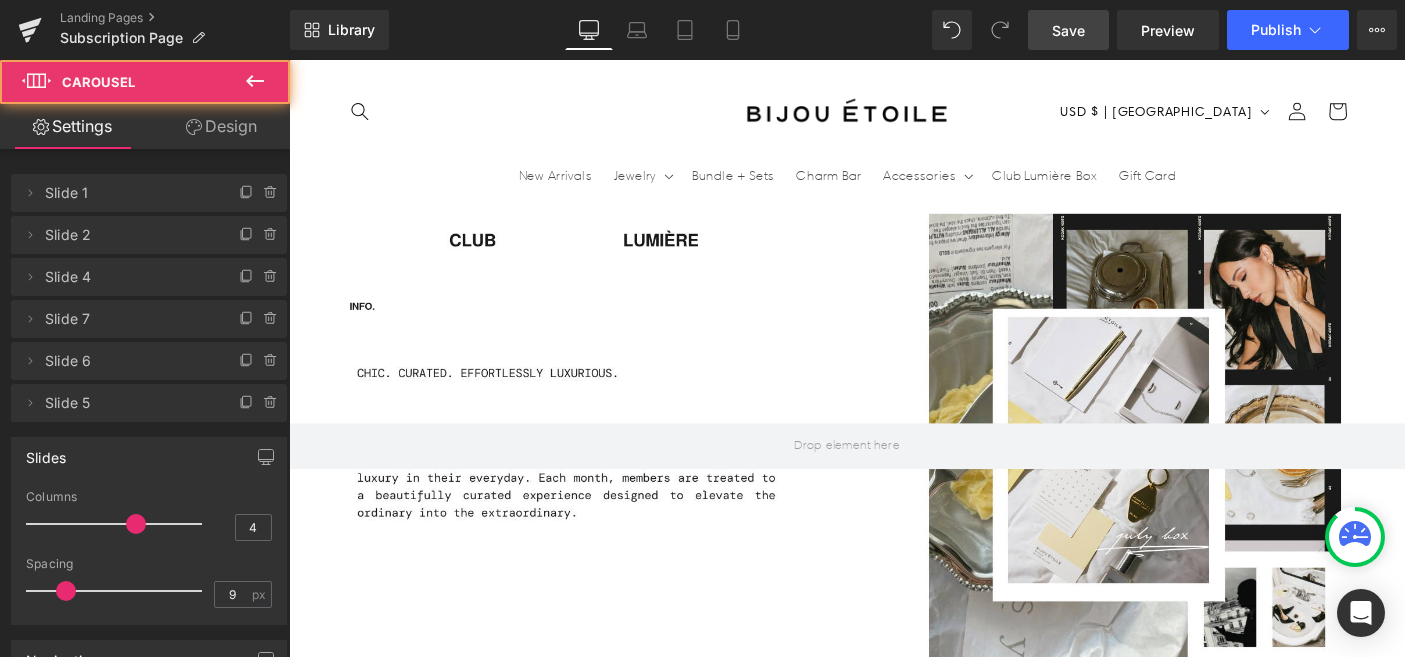 click at bounding box center (894, 2138) 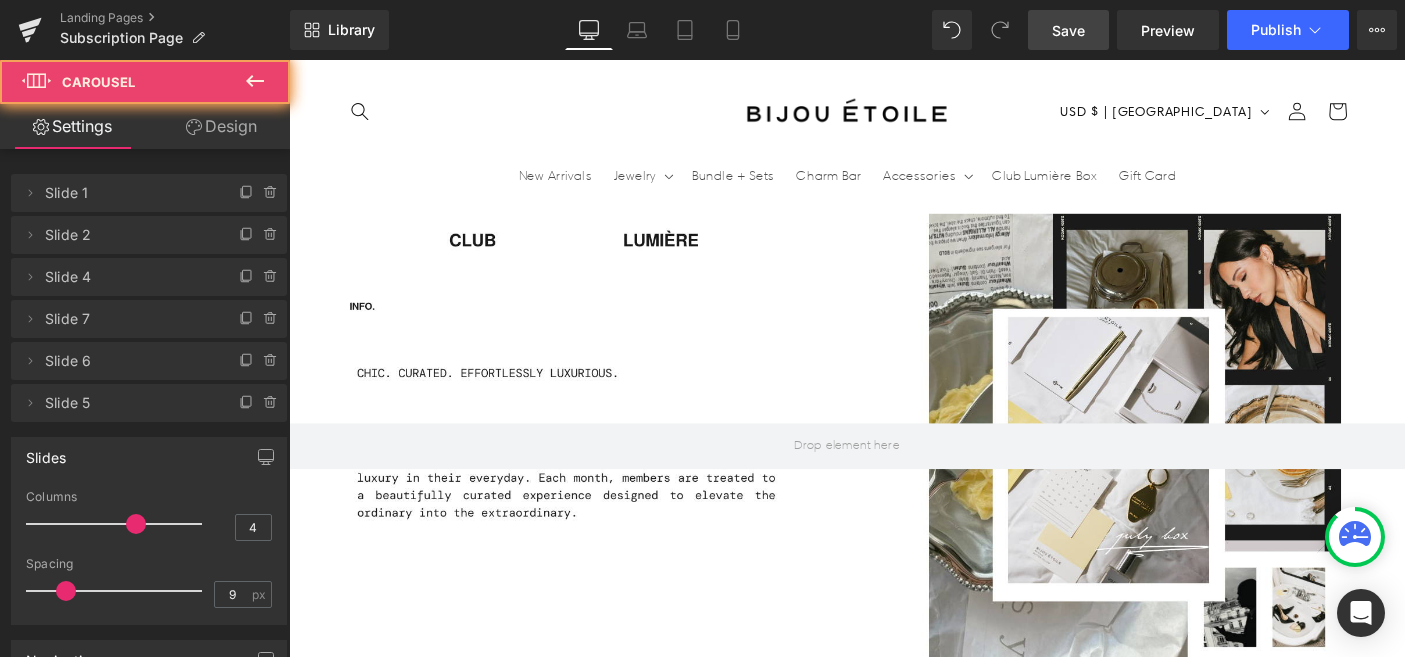 click at bounding box center (894, 2138) 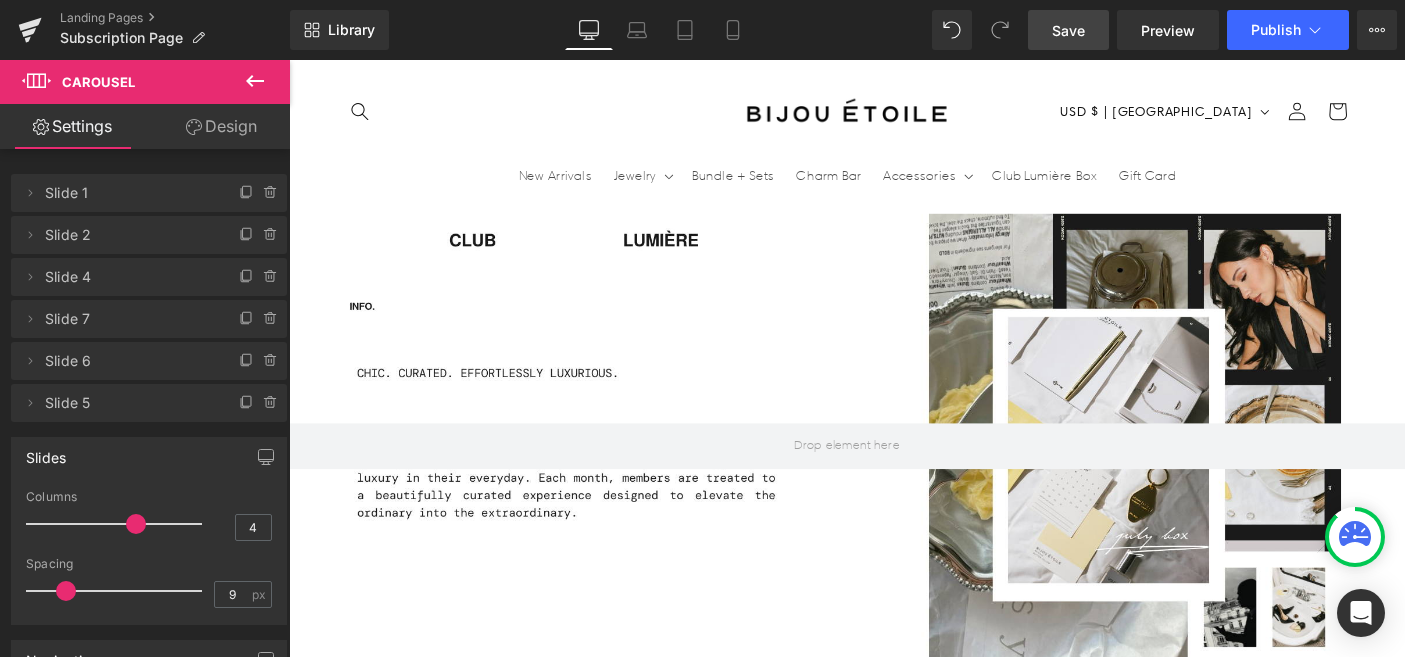 click at bounding box center [894, 2138] 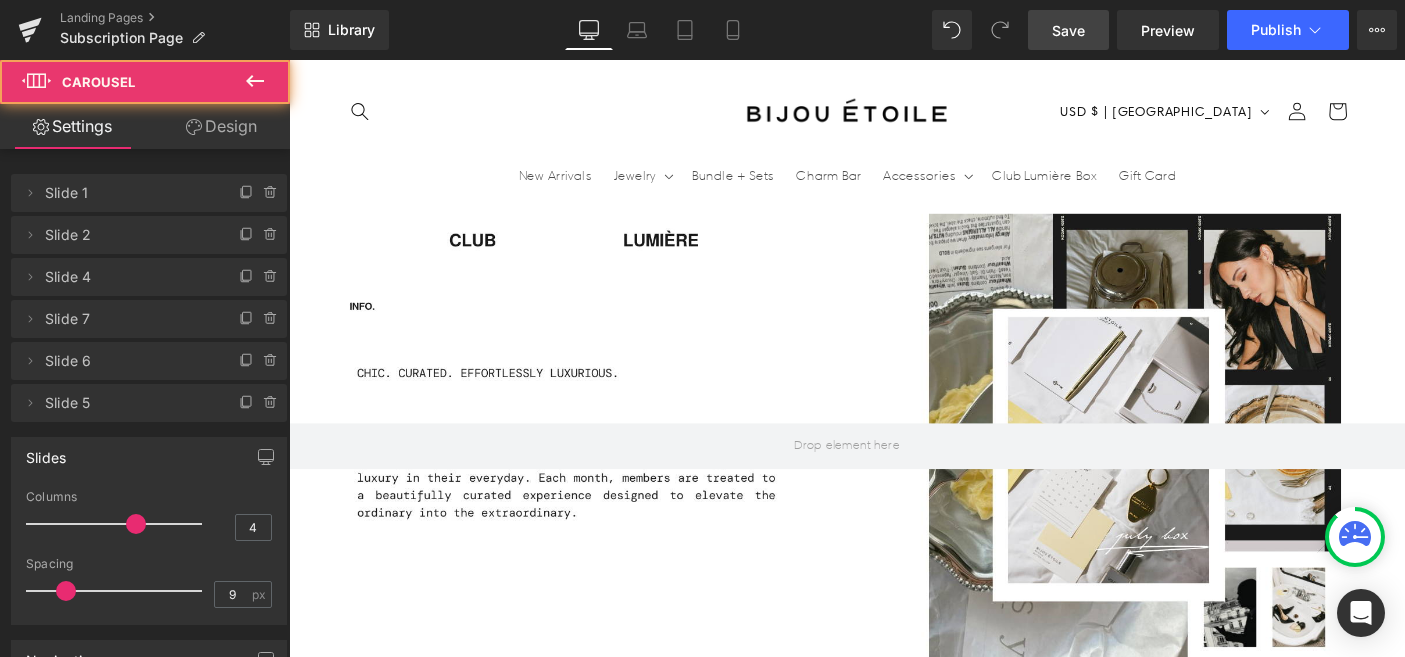 click at bounding box center (894, 2138) 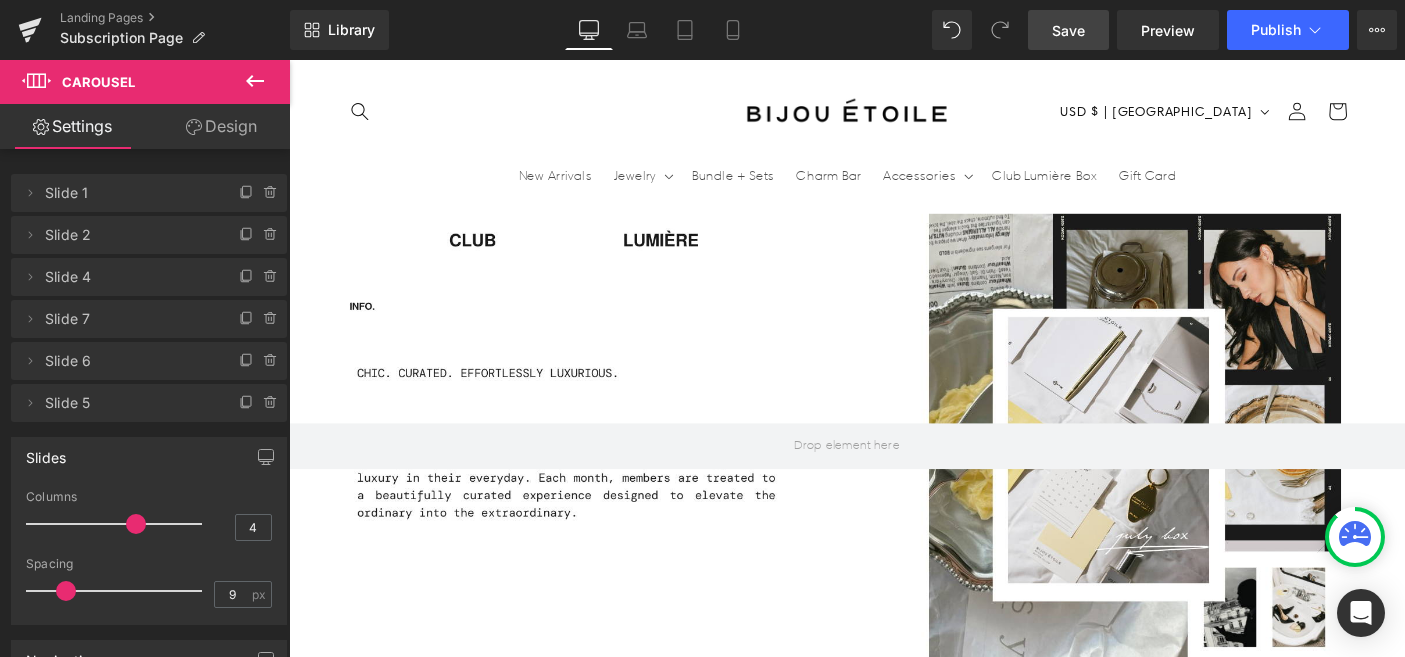 scroll 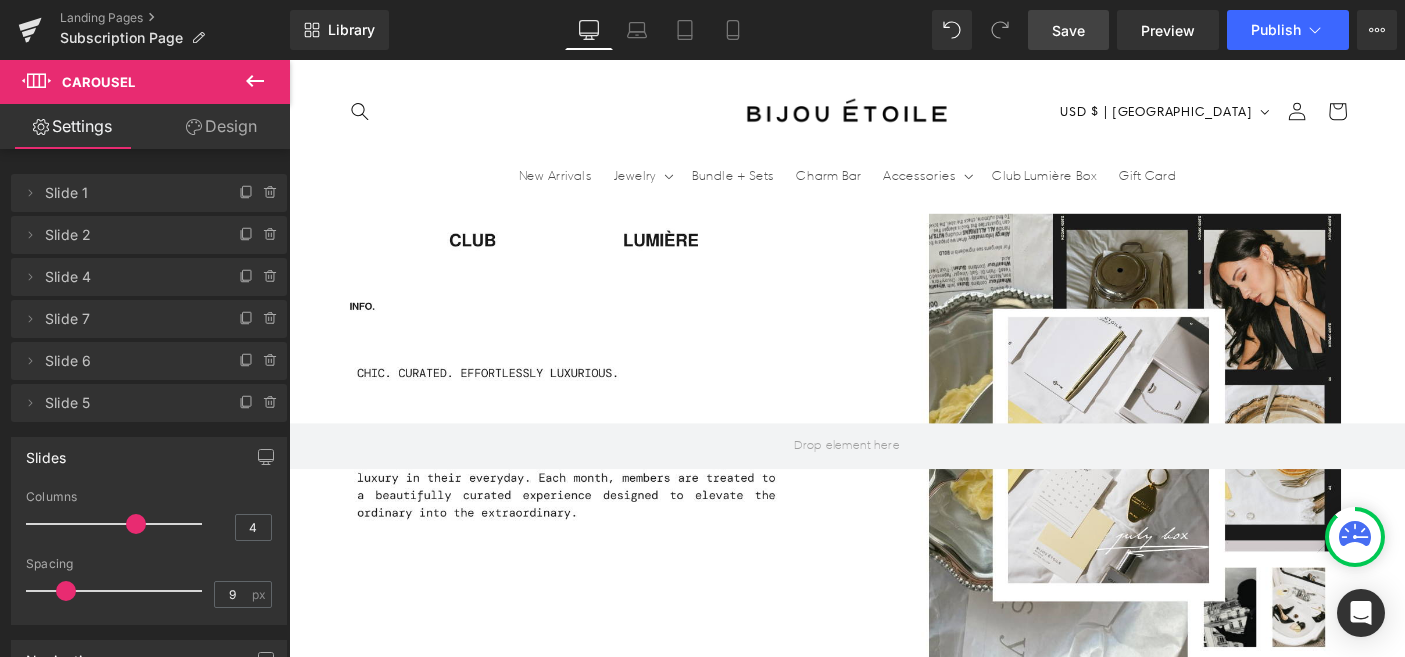 click 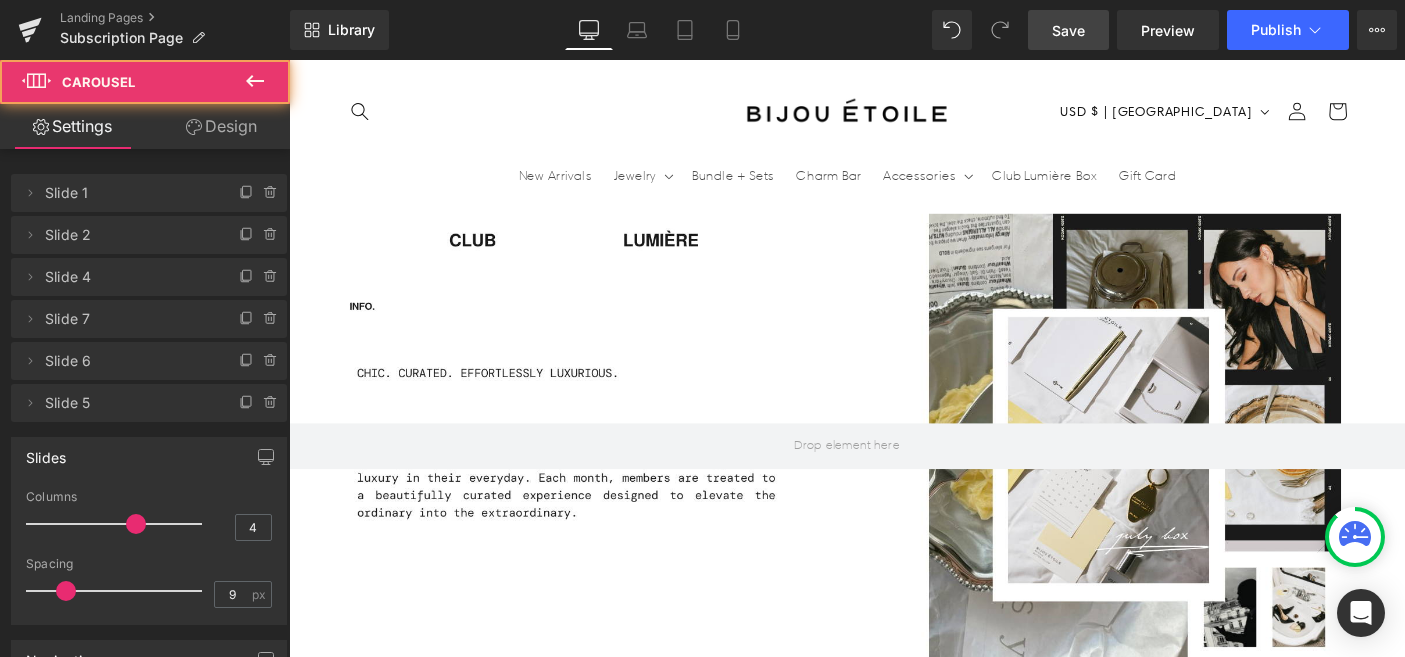 drag, startPoint x: 1281, startPoint y: 496, endPoint x: 1280, endPoint y: 473, distance: 23.021729 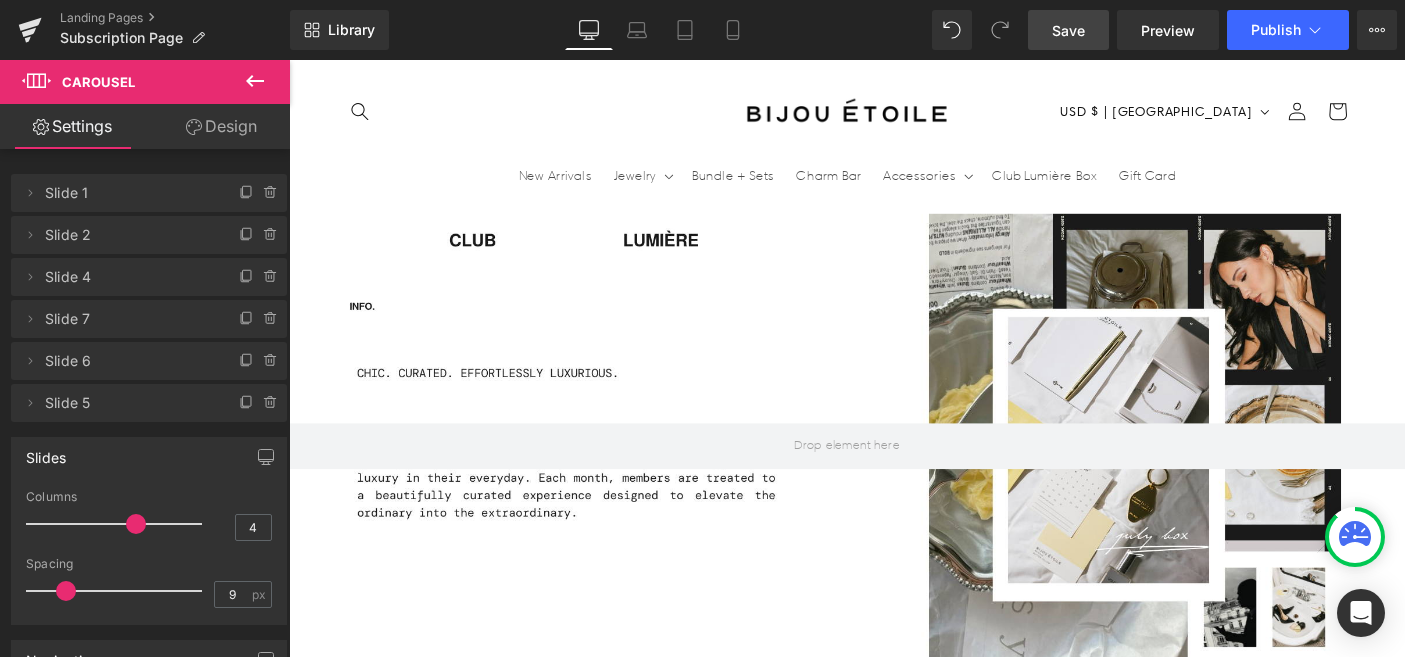click on "Save" at bounding box center [1068, 30] 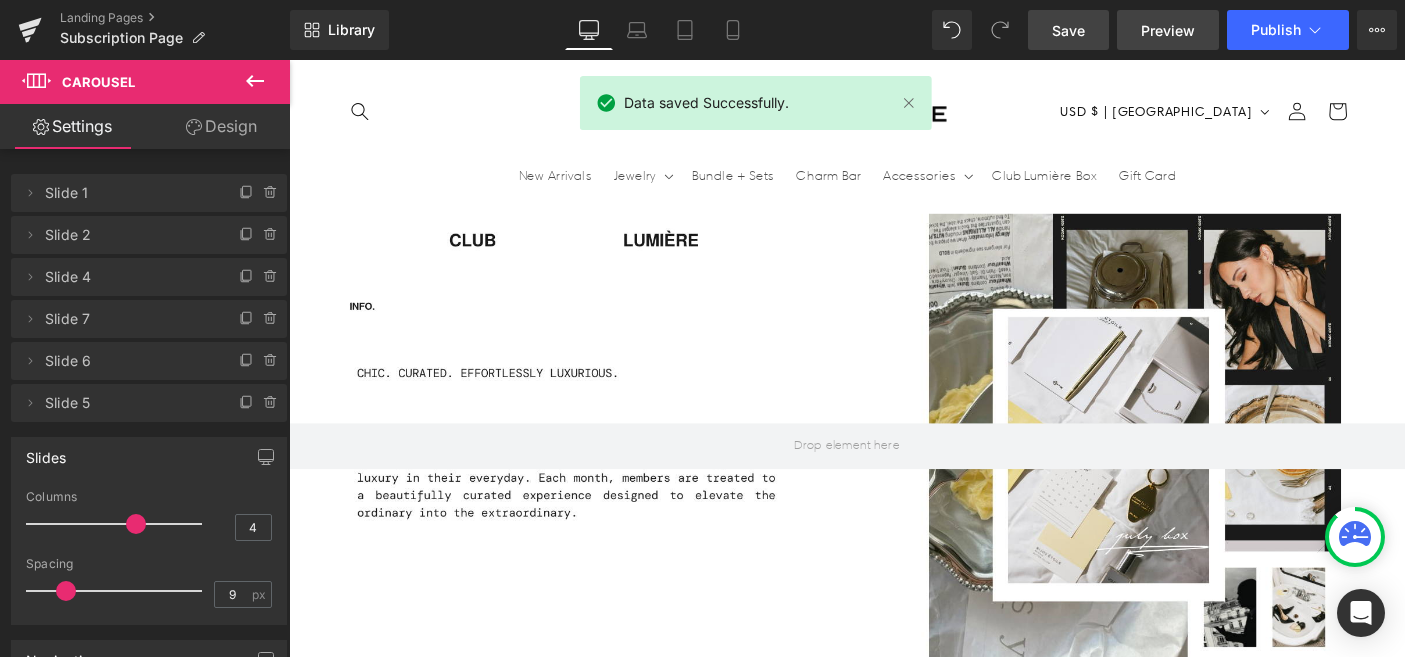 click on "Preview" at bounding box center (1168, 30) 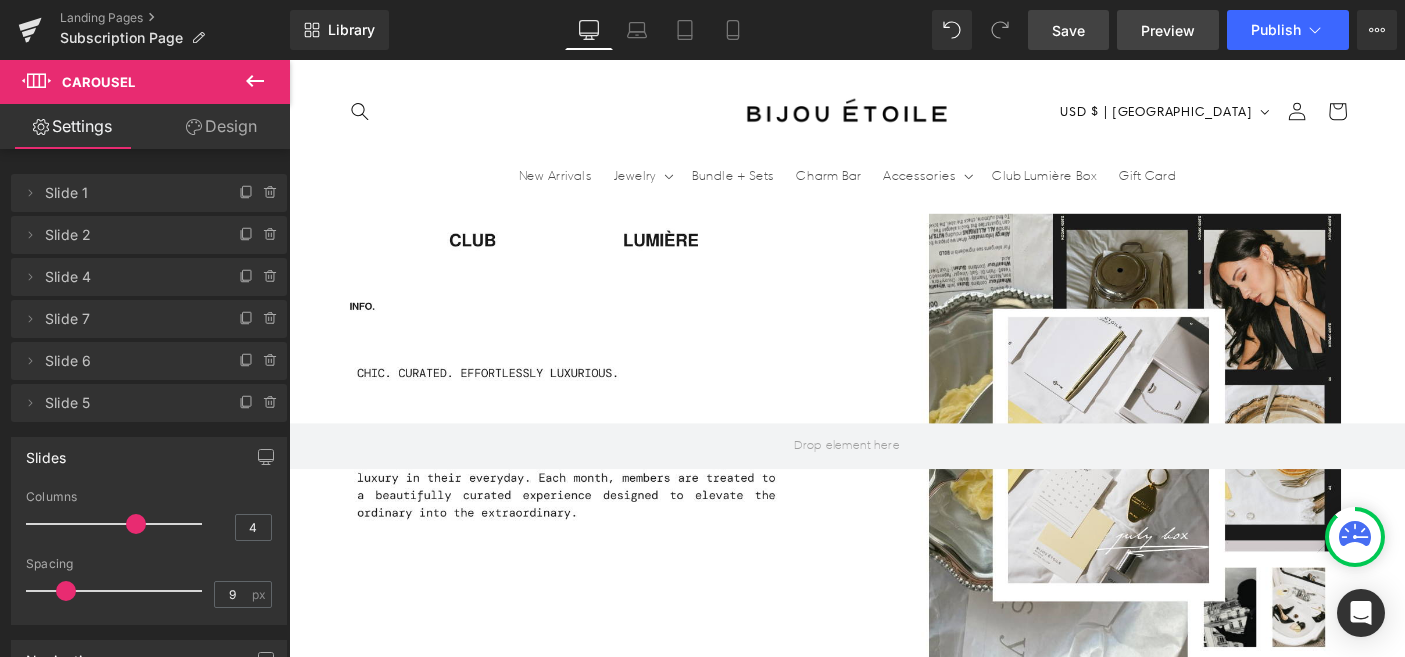 scroll, scrollTop: 0, scrollLeft: 0, axis: both 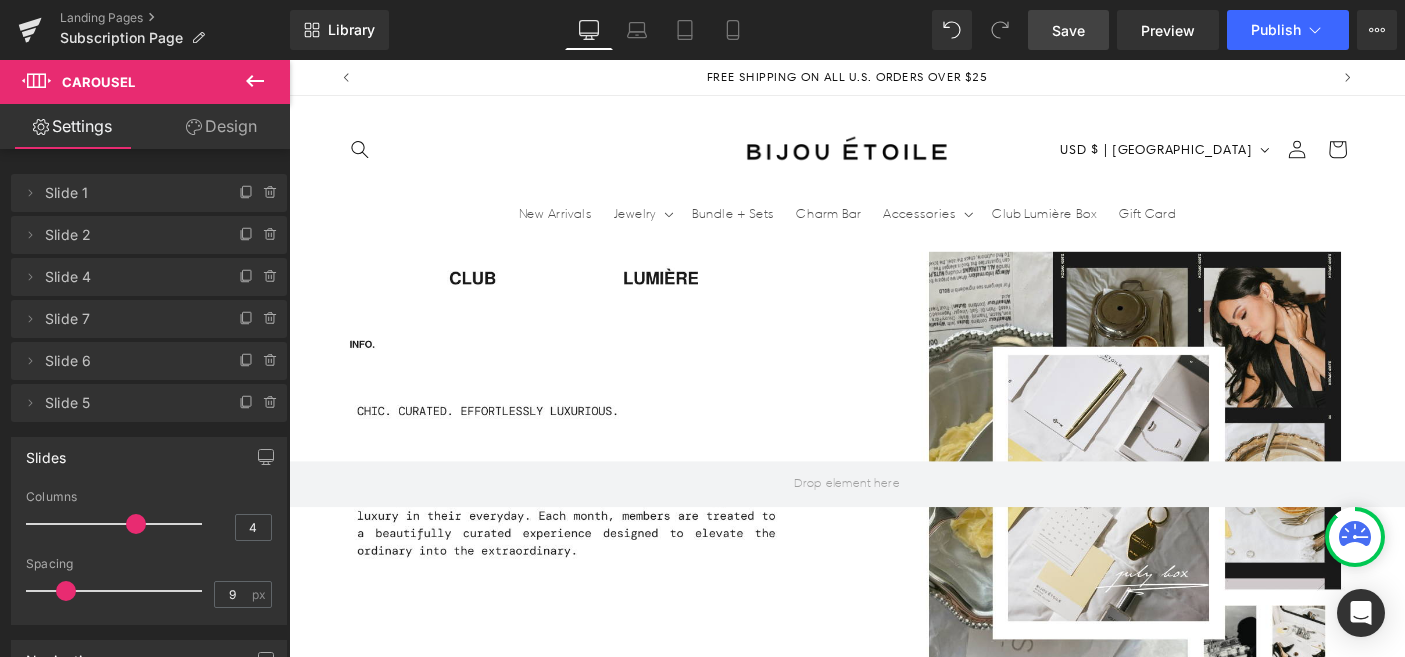 click on "‹" at bounding box center [279, 1824] 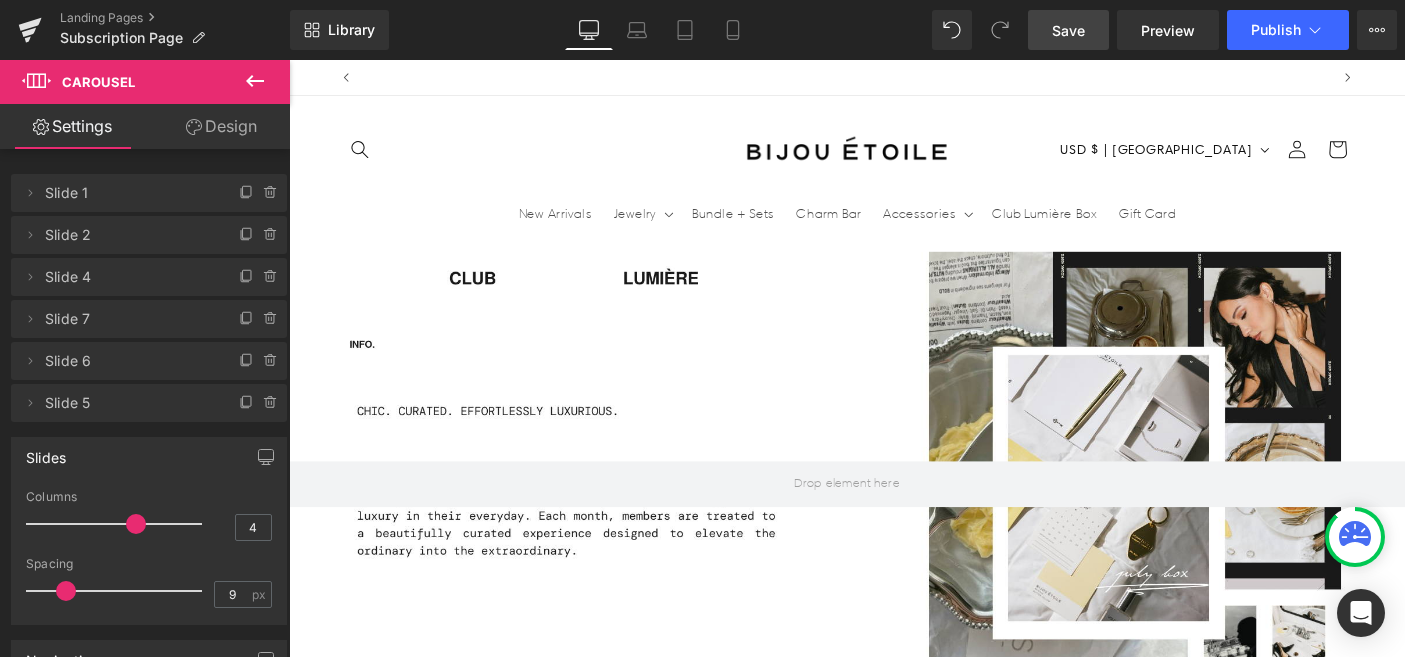 scroll, scrollTop: 0, scrollLeft: 1050, axis: horizontal 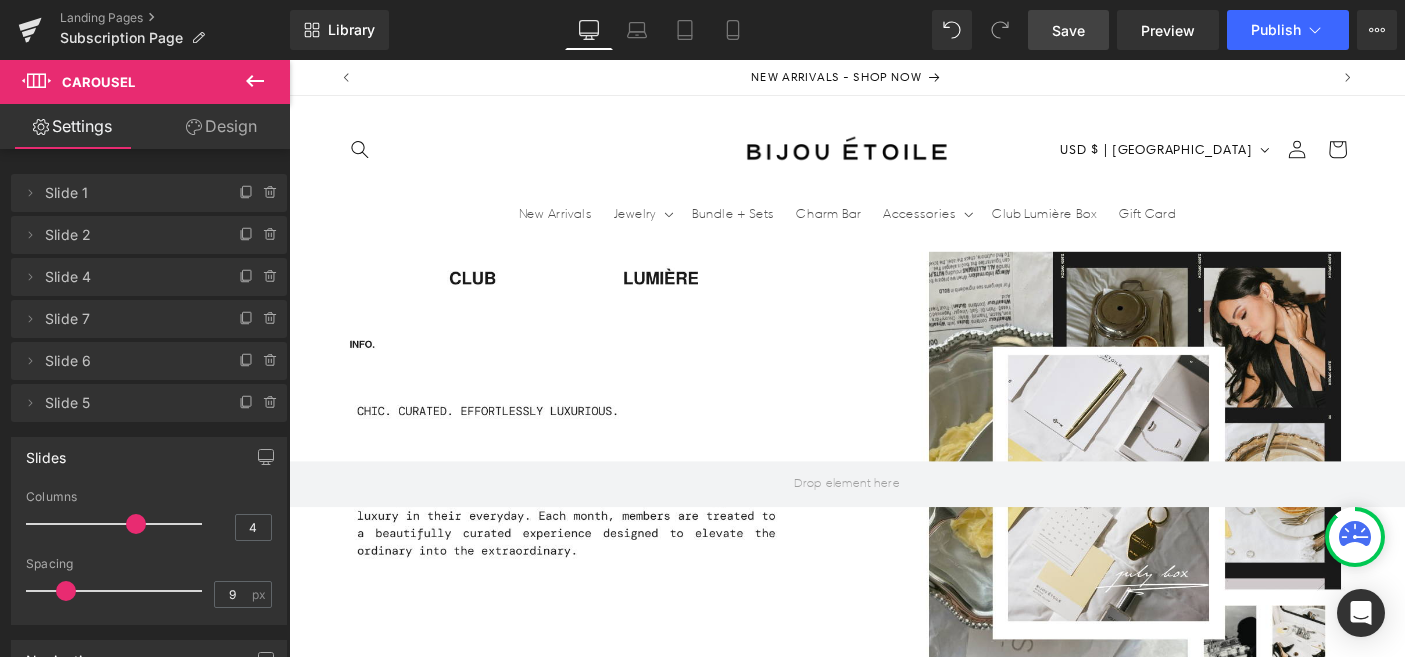 click on "‹" at bounding box center (279, 1824) 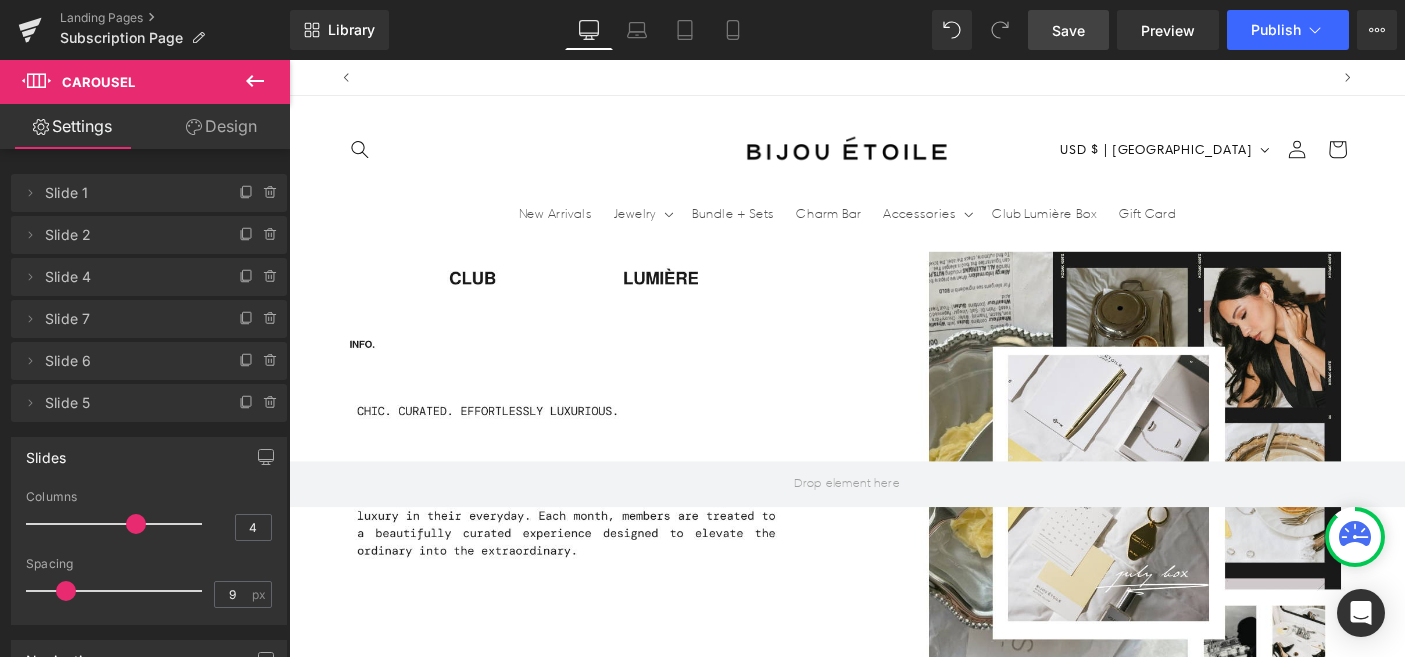 scroll, scrollTop: 1437, scrollLeft: 0, axis: vertical 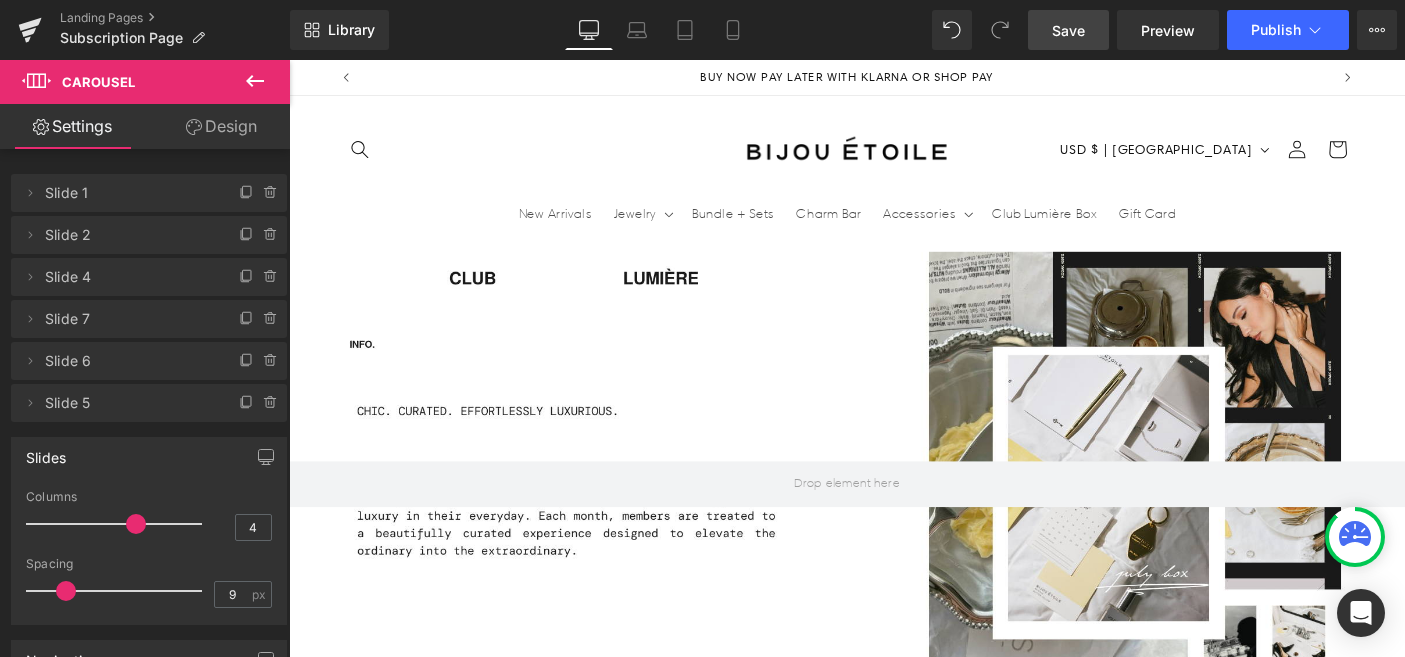 click on "Save" at bounding box center [1068, 30] 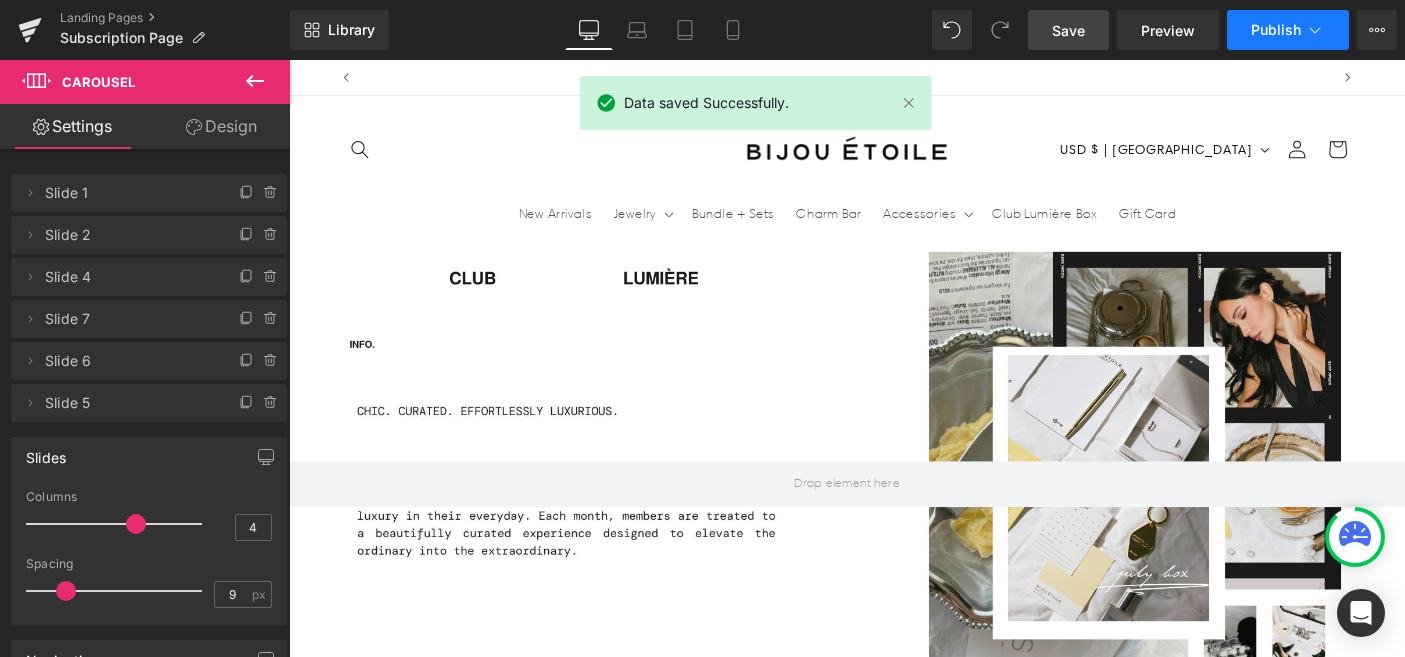 scroll, scrollTop: 0, scrollLeft: 0, axis: both 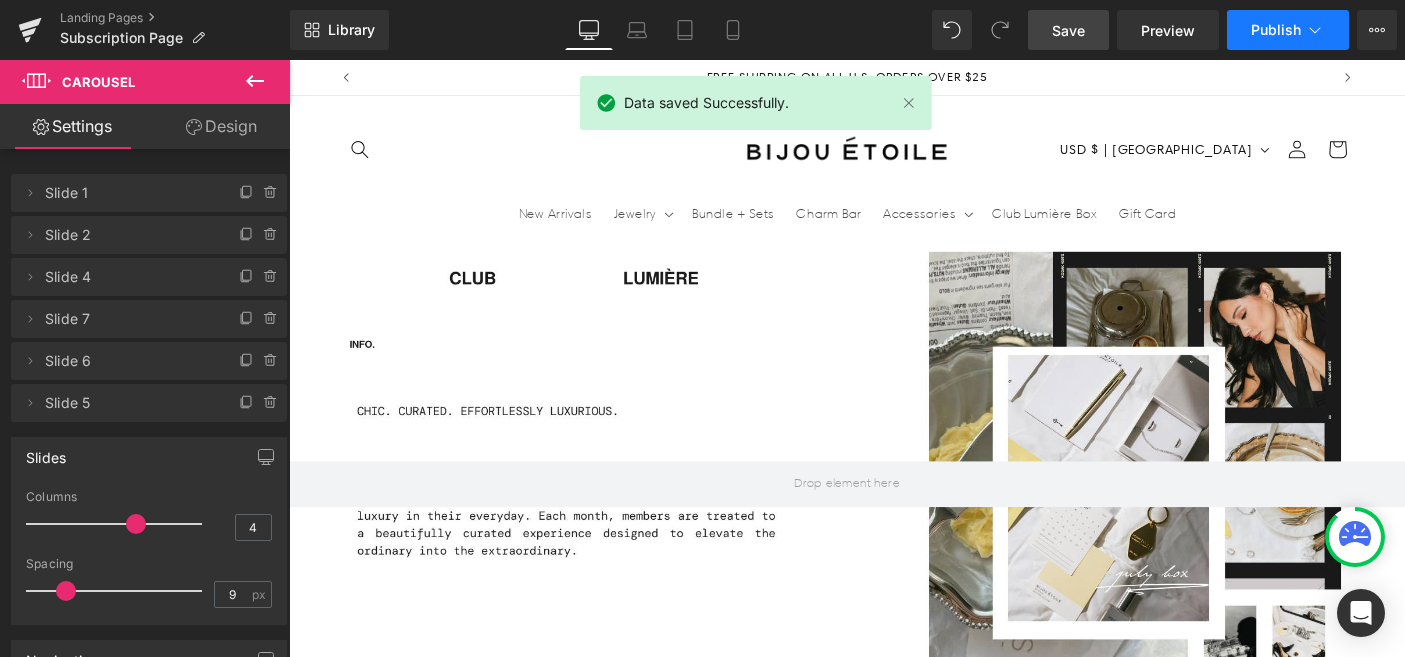 click on "Publish" at bounding box center [1276, 30] 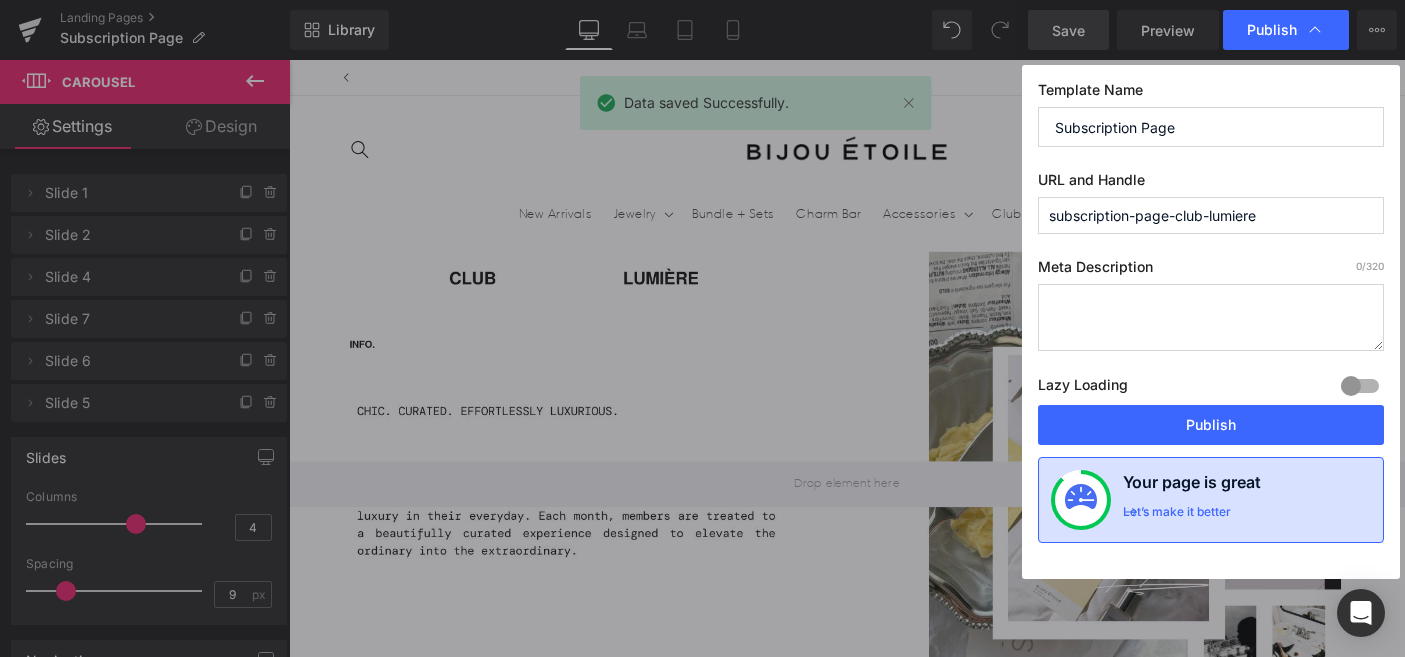 scroll, scrollTop: 0, scrollLeft: 1050, axis: horizontal 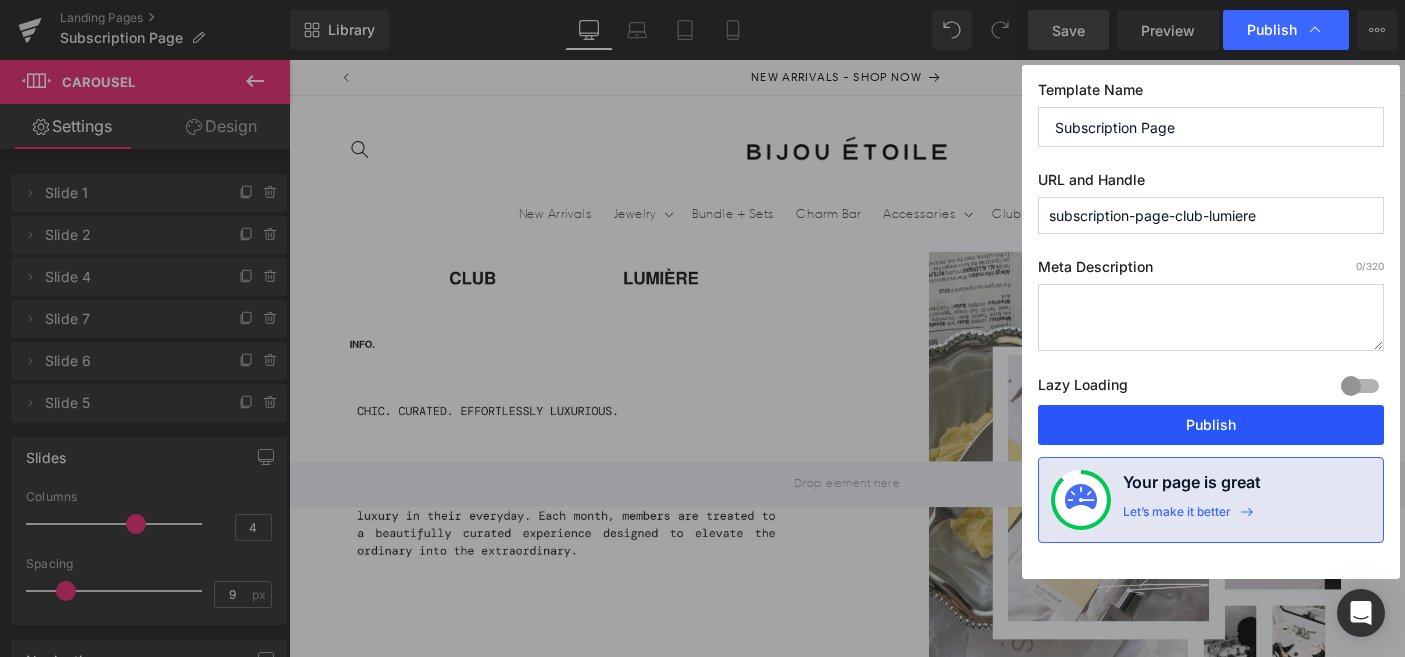 click on "Publish" at bounding box center [1211, 425] 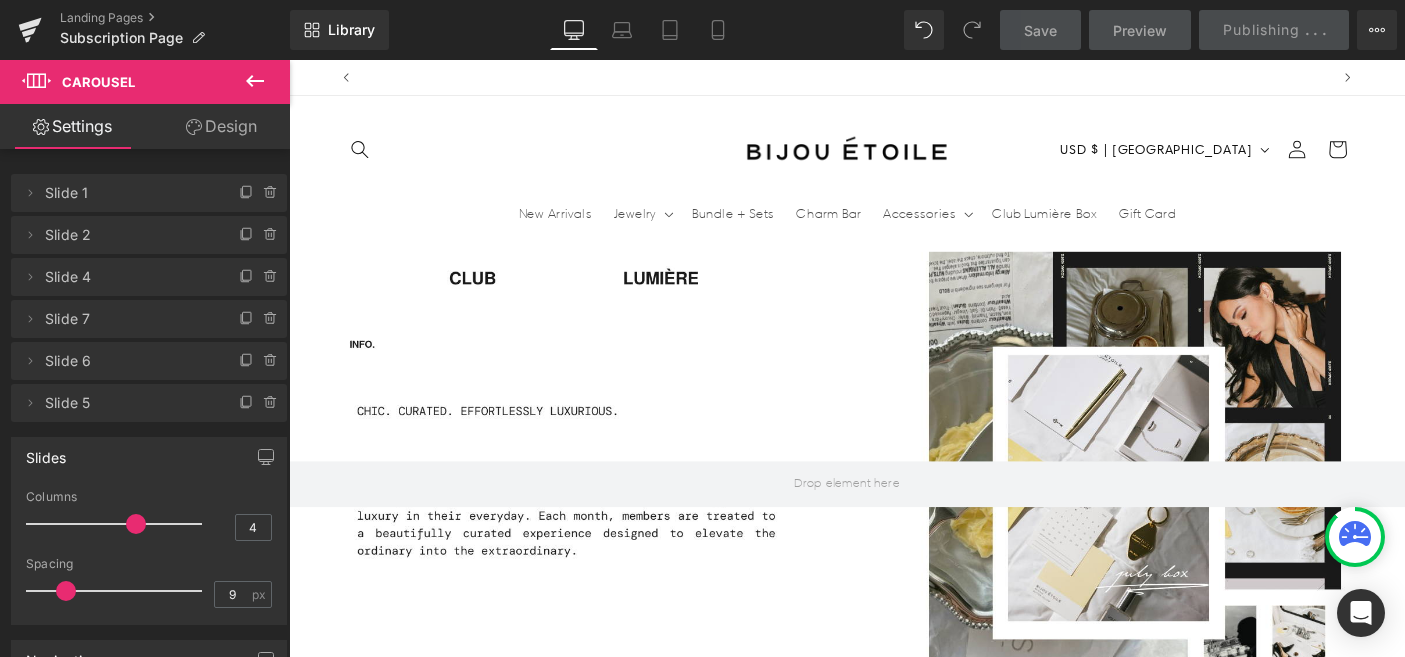 scroll, scrollTop: 0, scrollLeft: 2100, axis: horizontal 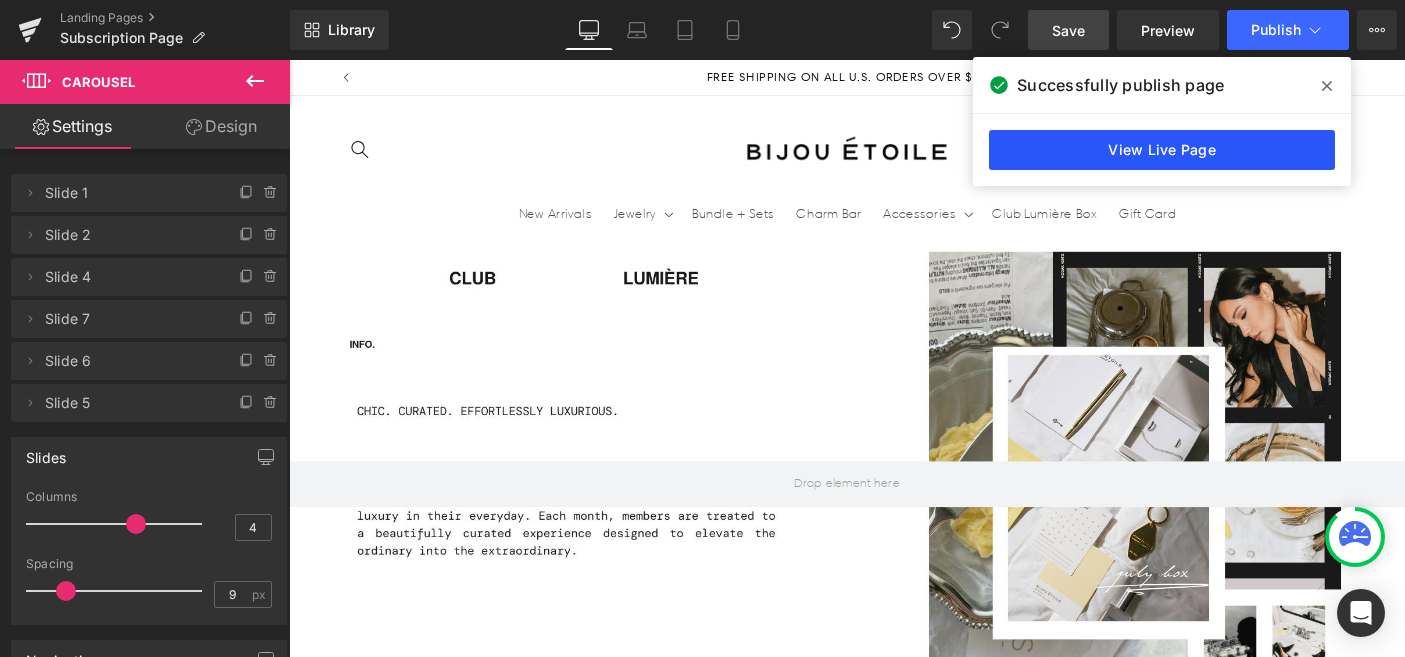 click on "View Live Page" at bounding box center [1162, 150] 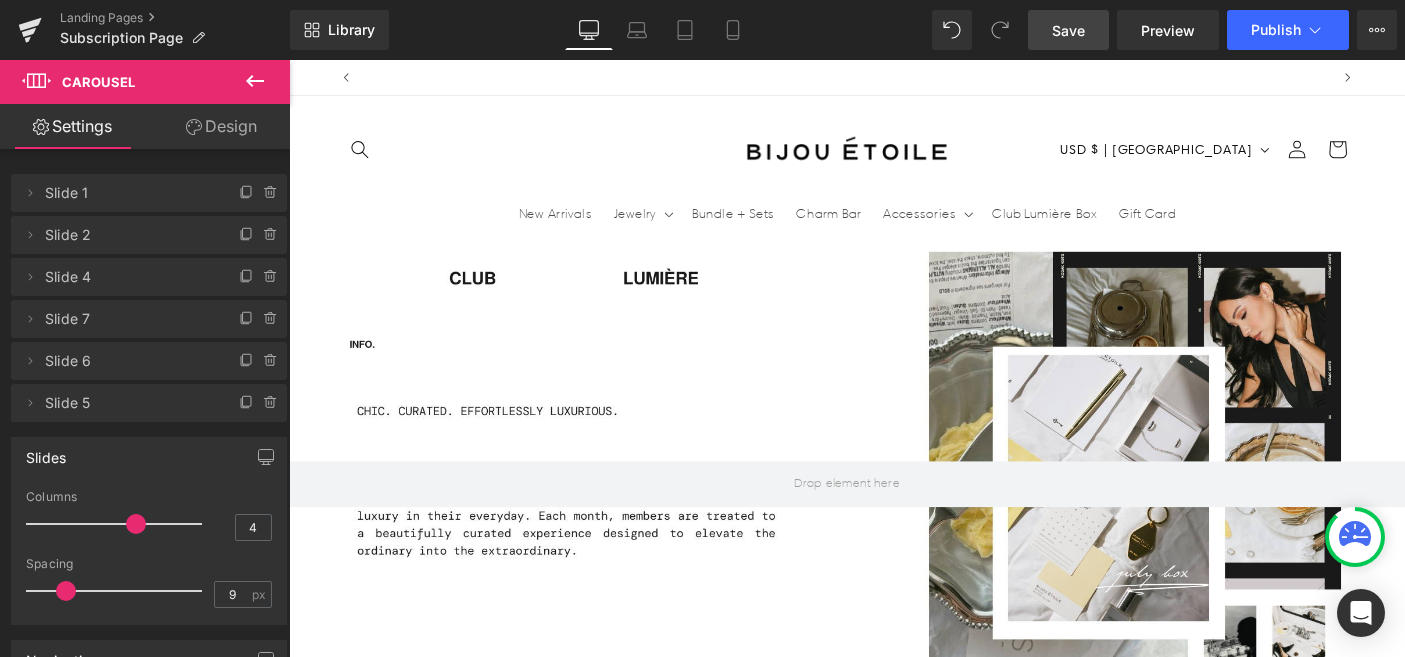 scroll, scrollTop: 0, scrollLeft: 0, axis: both 